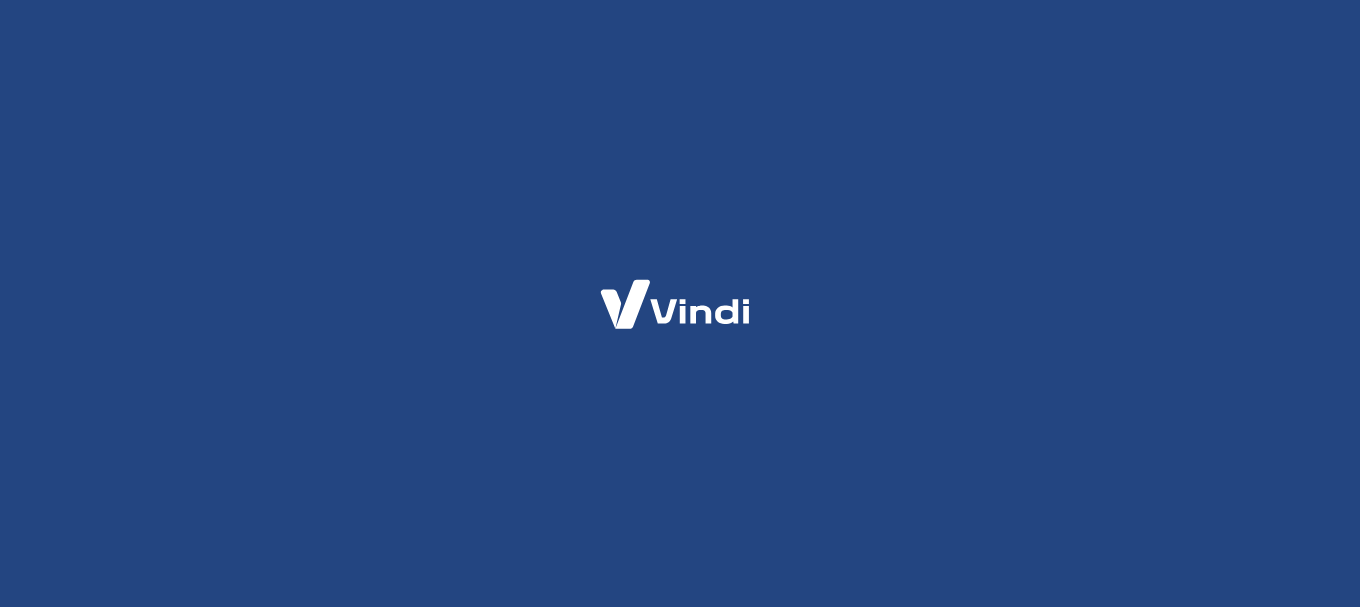 scroll, scrollTop: 0, scrollLeft: 0, axis: both 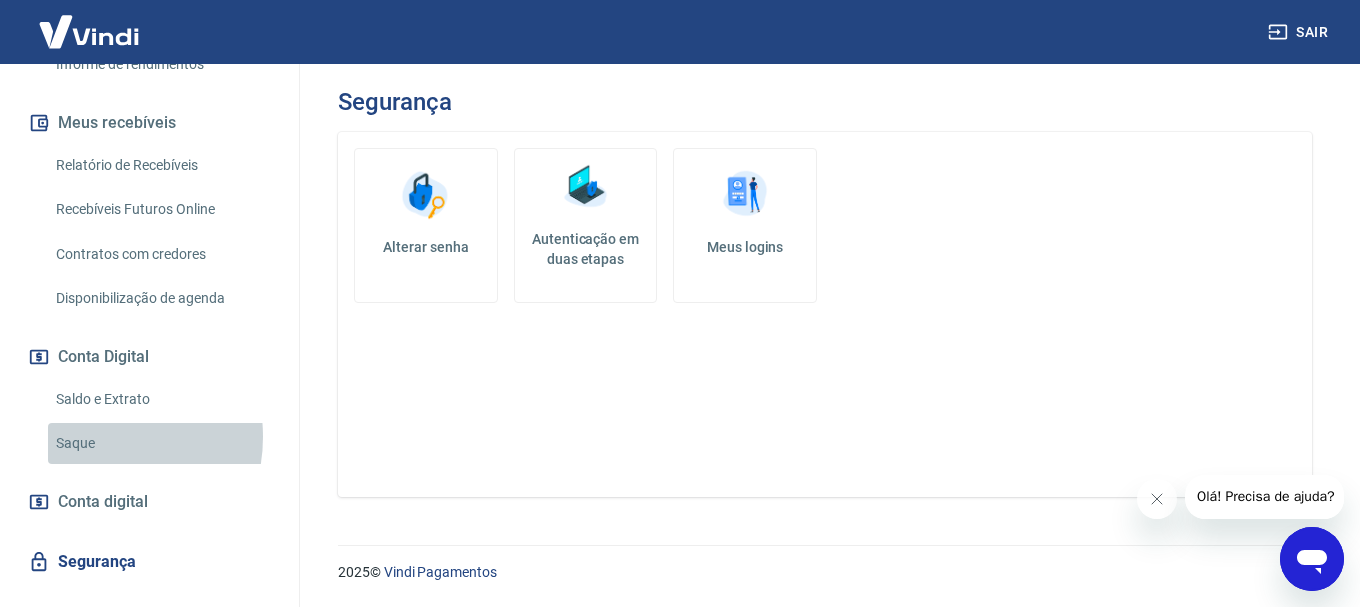click on "Saque" at bounding box center (161, 443) 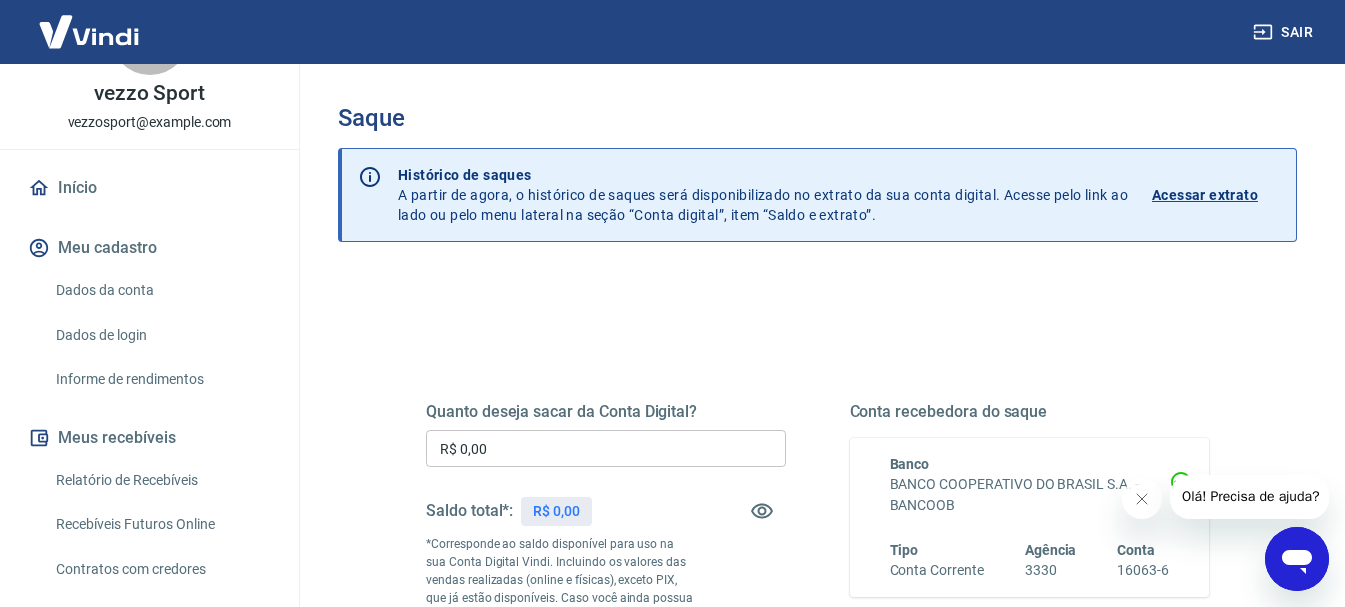 scroll, scrollTop: 0, scrollLeft: 0, axis: both 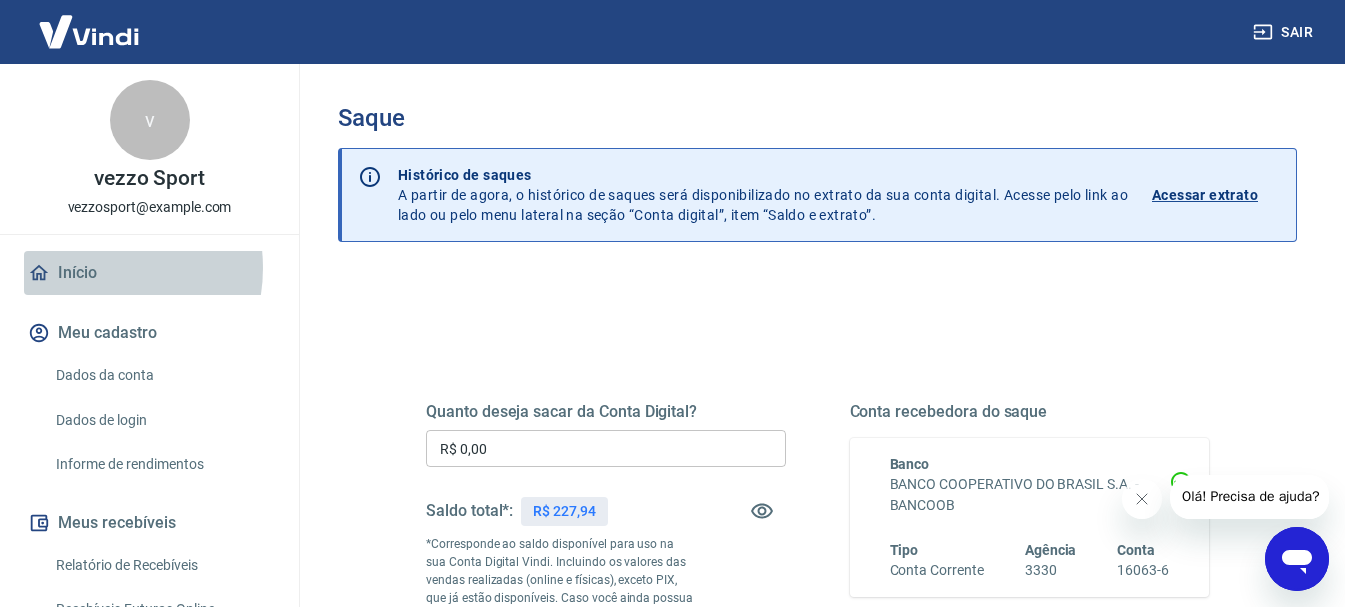 click on "Início" at bounding box center [149, 273] 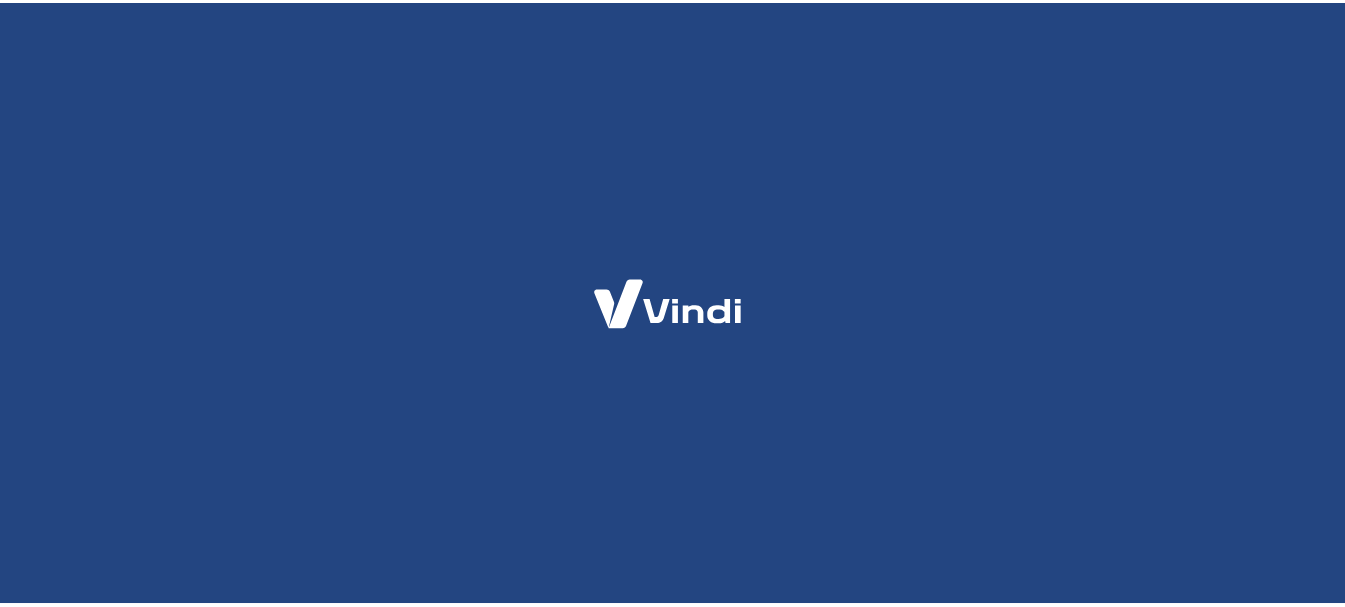 scroll, scrollTop: 0, scrollLeft: 0, axis: both 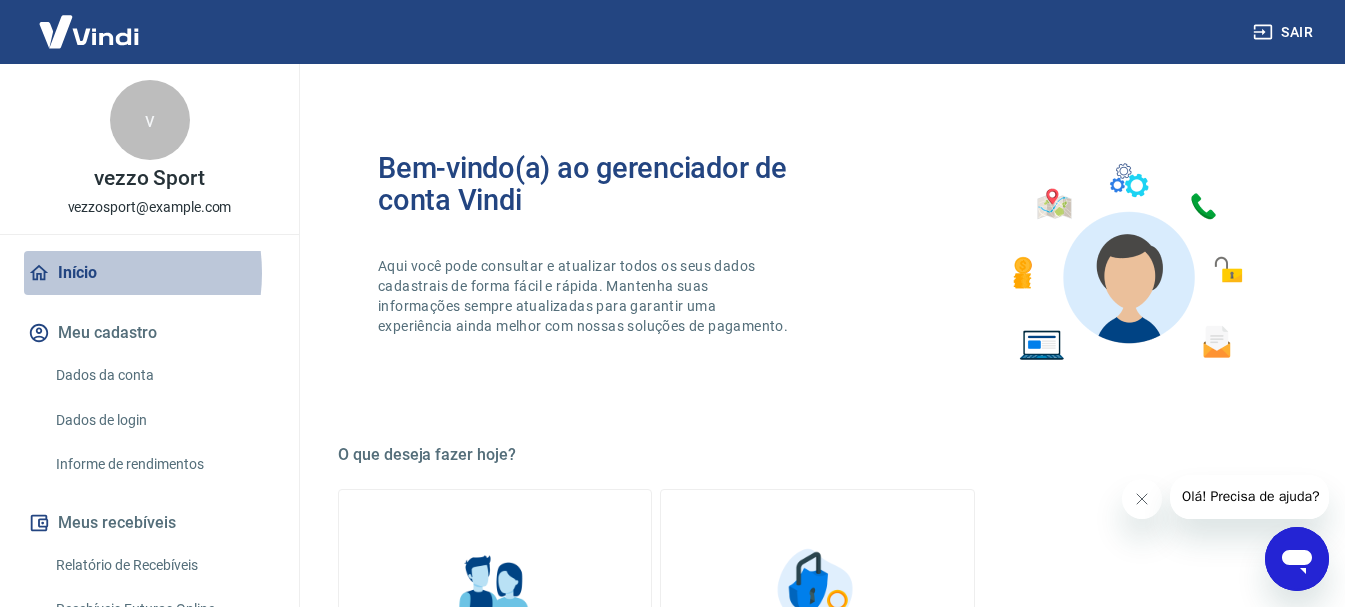 click on "Início" at bounding box center [149, 273] 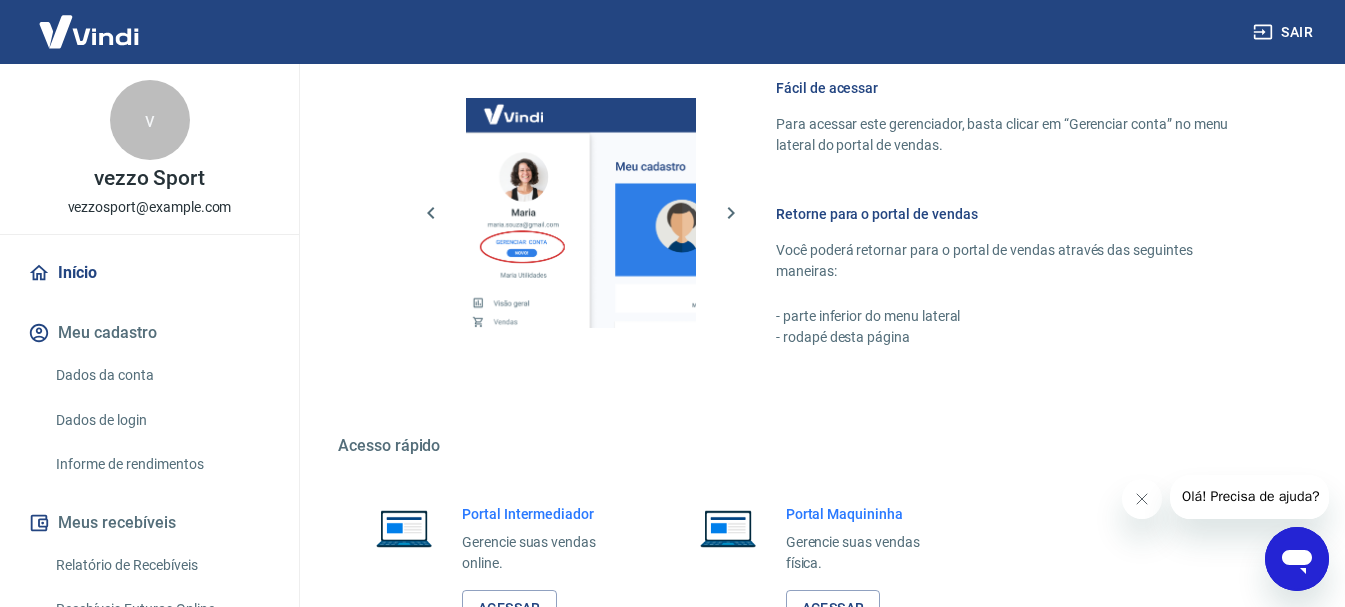scroll, scrollTop: 1034, scrollLeft: 0, axis: vertical 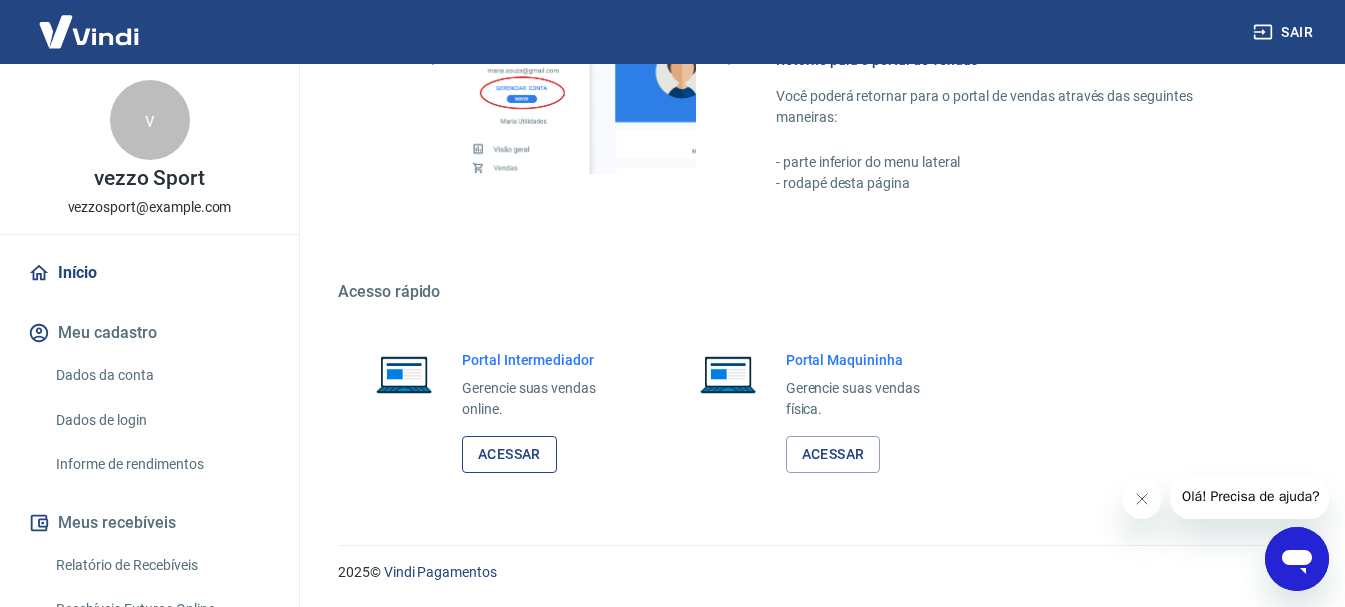 click on "Acessar" at bounding box center [509, 454] 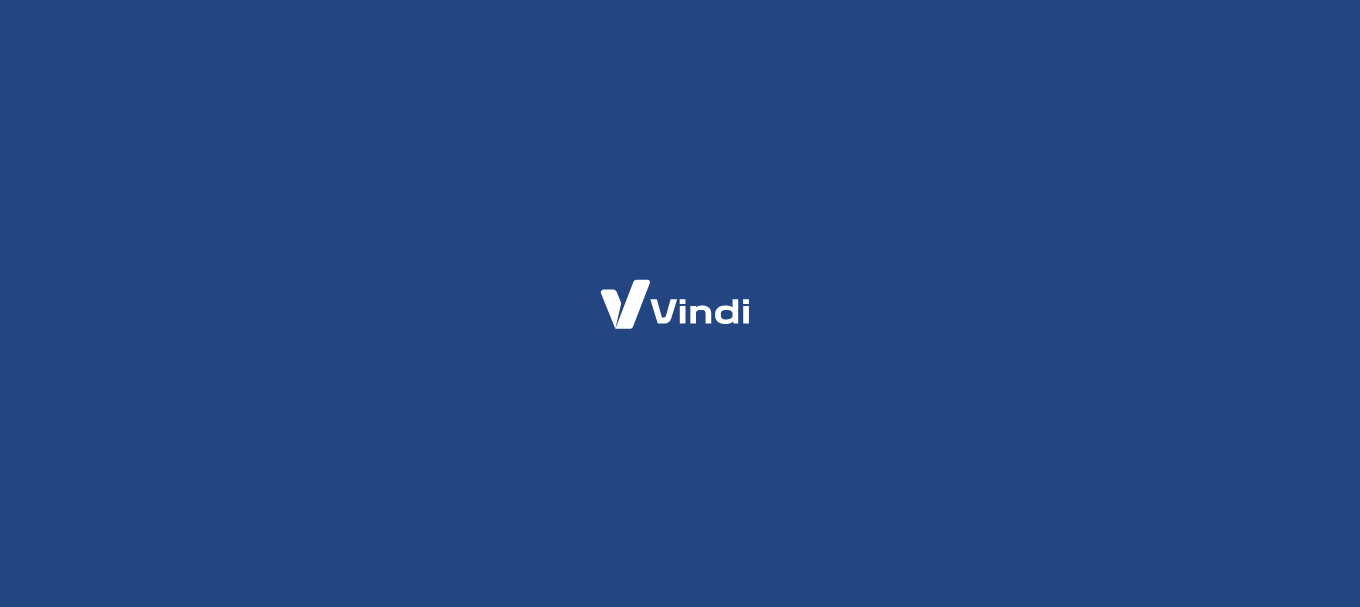 scroll, scrollTop: 0, scrollLeft: 0, axis: both 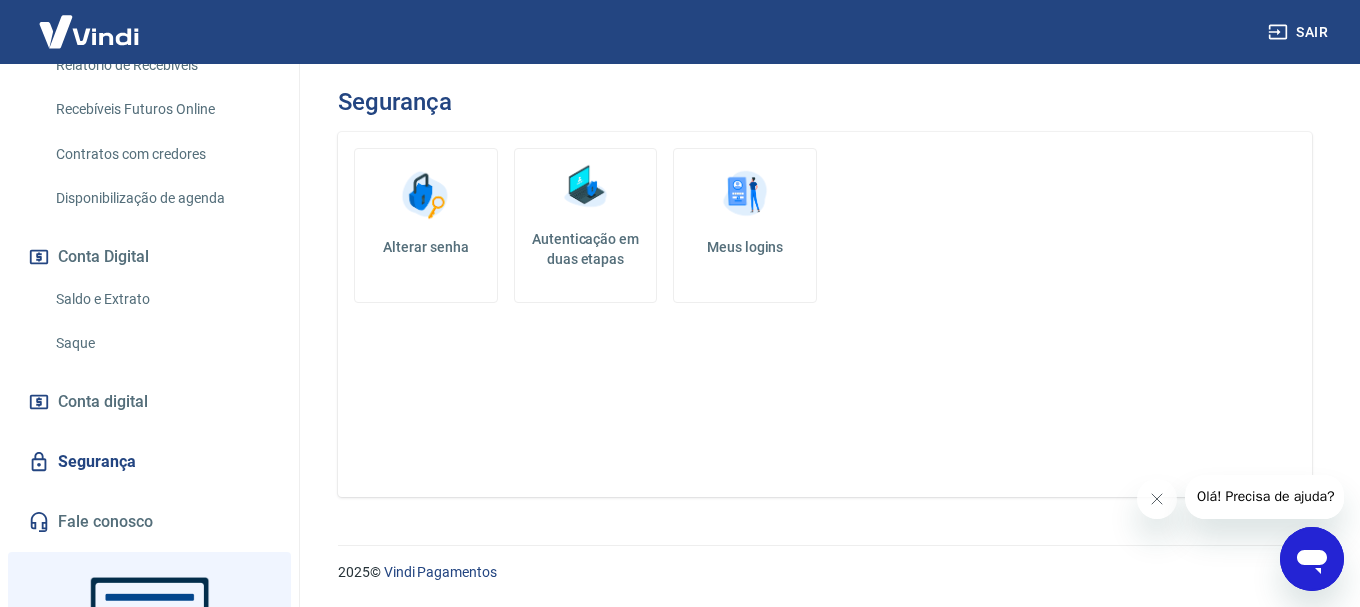 click on "Saque" at bounding box center (161, 343) 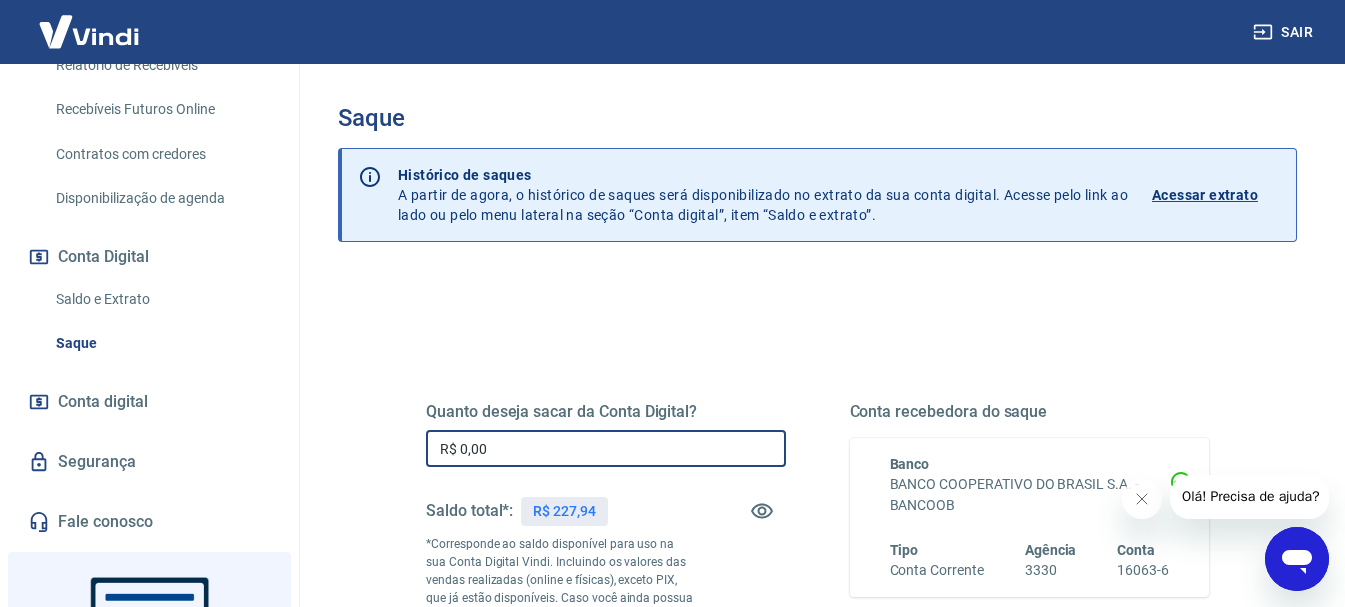 click on "R$ 0,00" at bounding box center (606, 448) 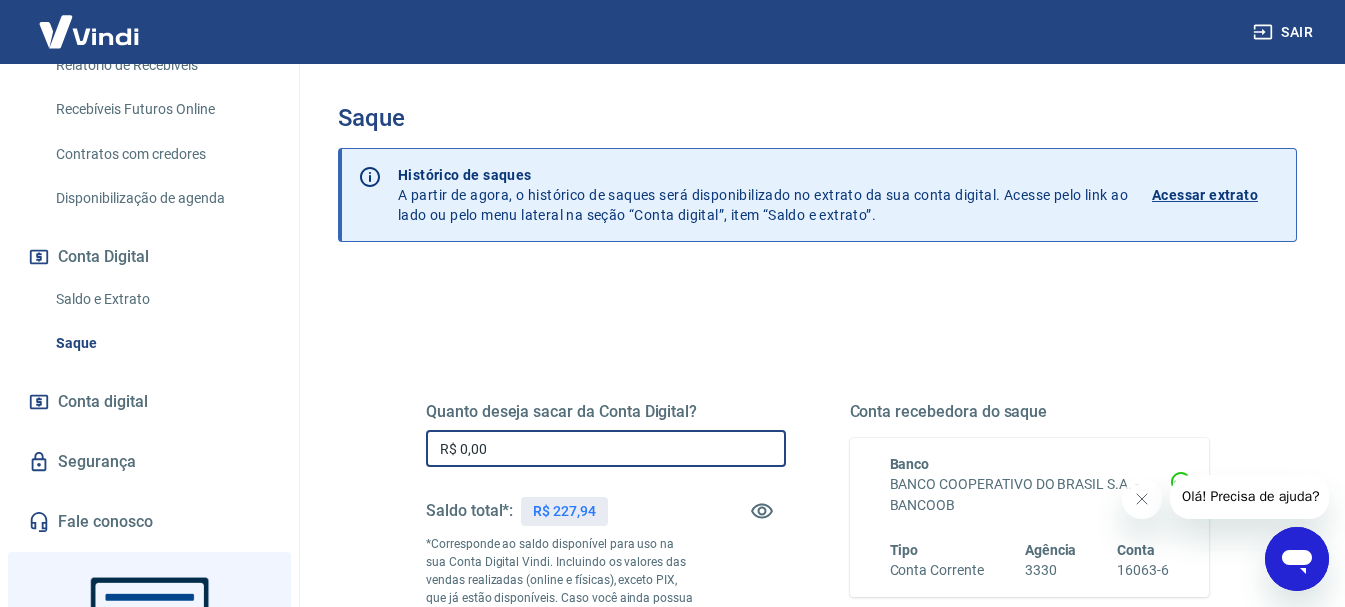 drag, startPoint x: 496, startPoint y: 451, endPoint x: 428, endPoint y: 460, distance: 68.593 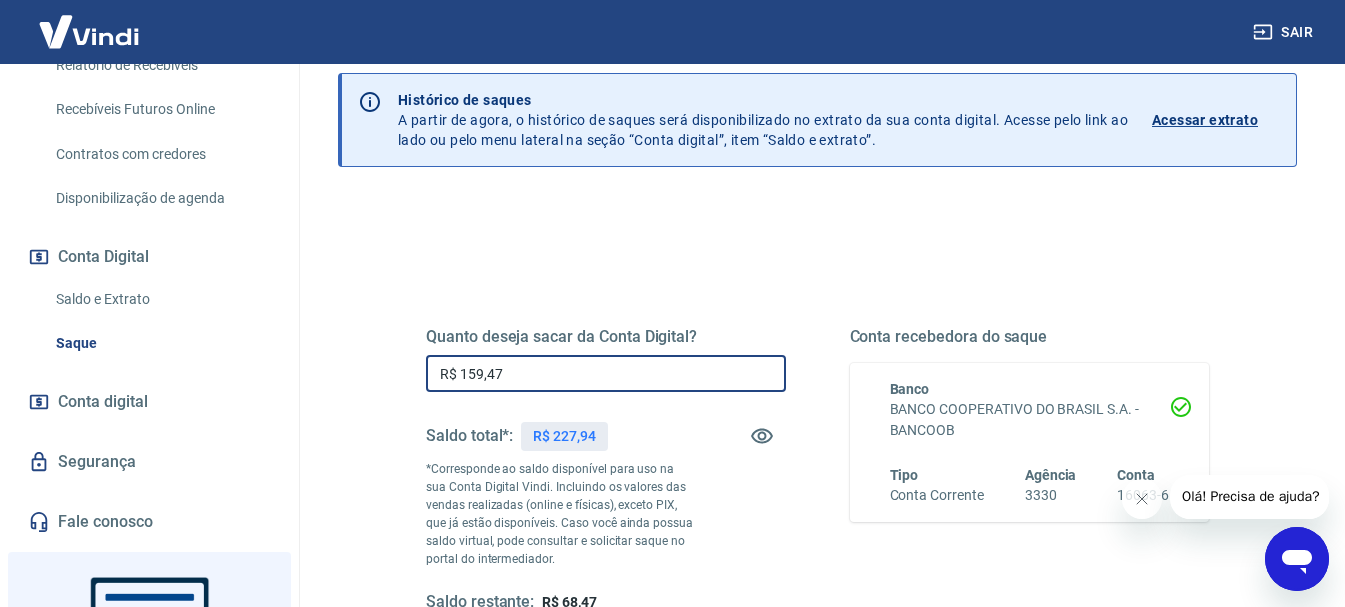 scroll, scrollTop: 200, scrollLeft: 0, axis: vertical 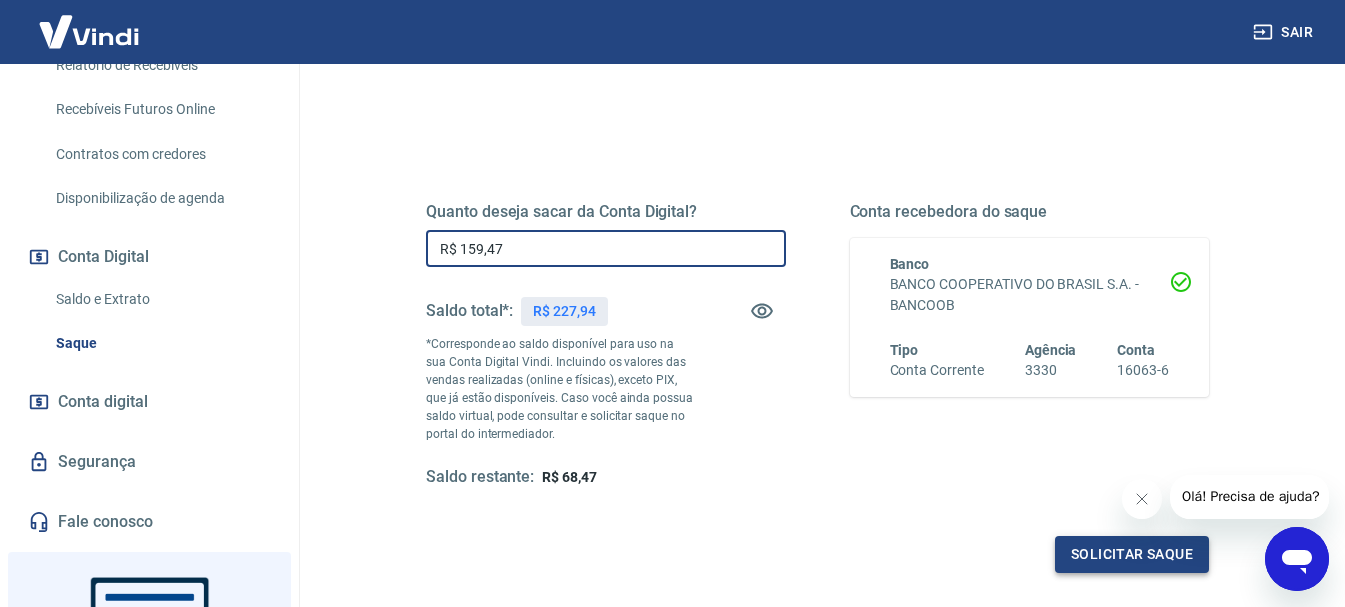 type on "R$ 159,47" 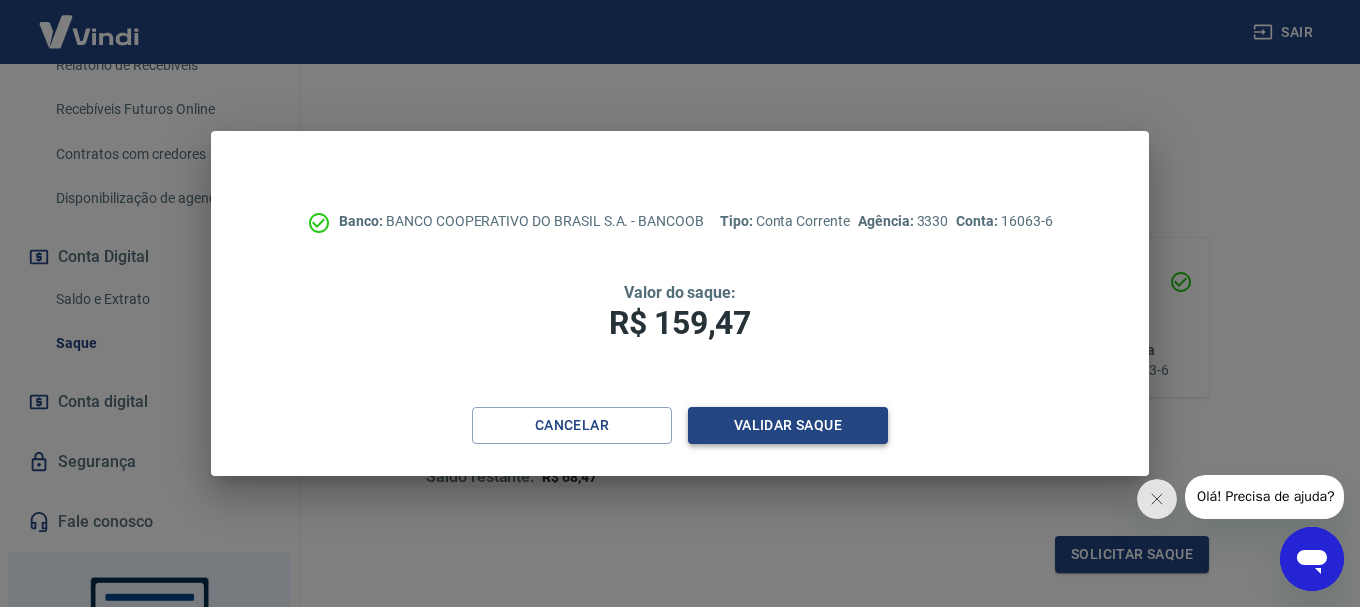 click on "Validar saque" at bounding box center [788, 425] 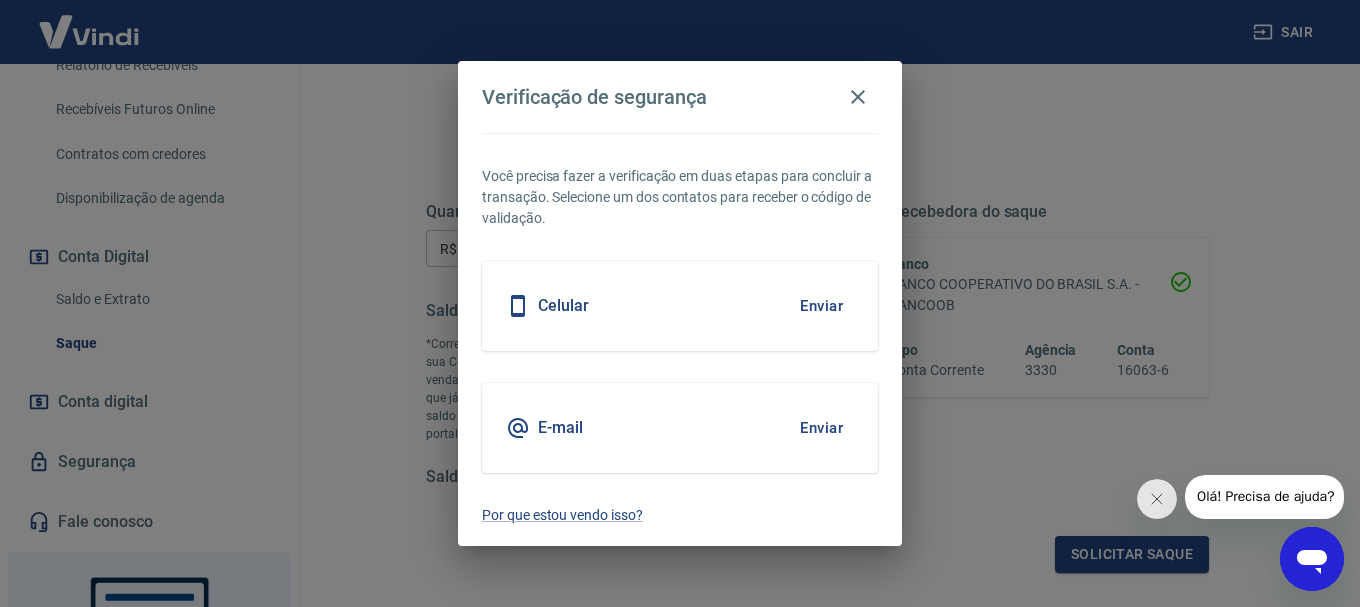 click on "Enviar" at bounding box center [821, 428] 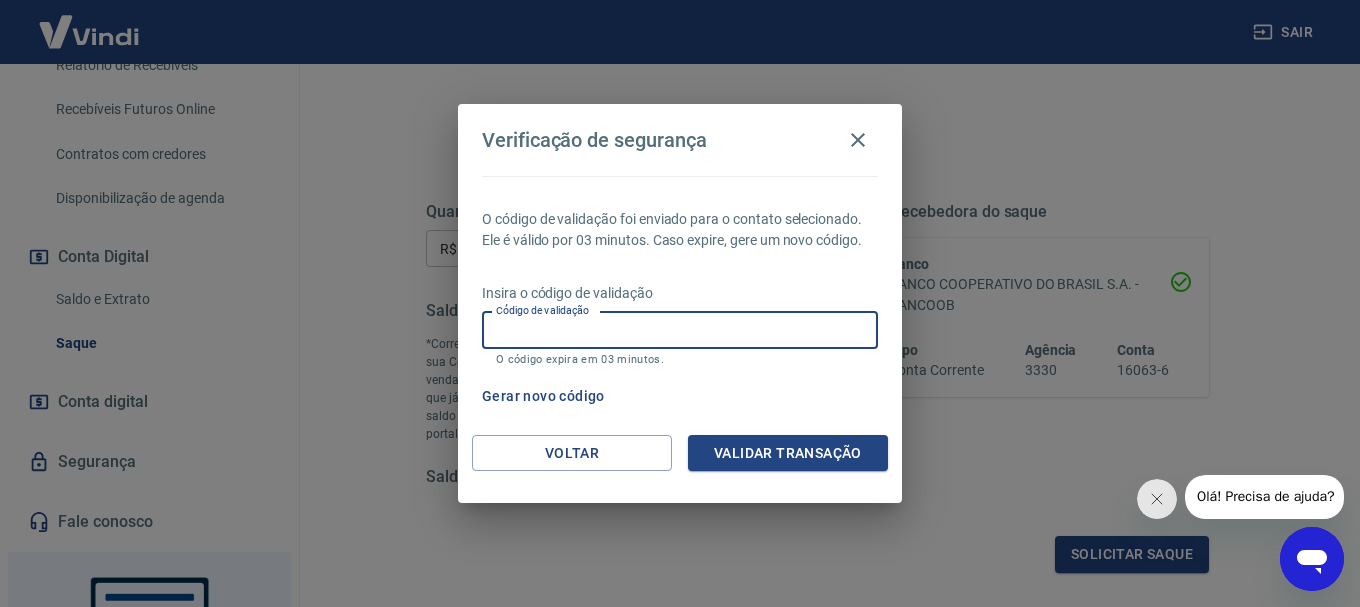 paste on "[CODE]" 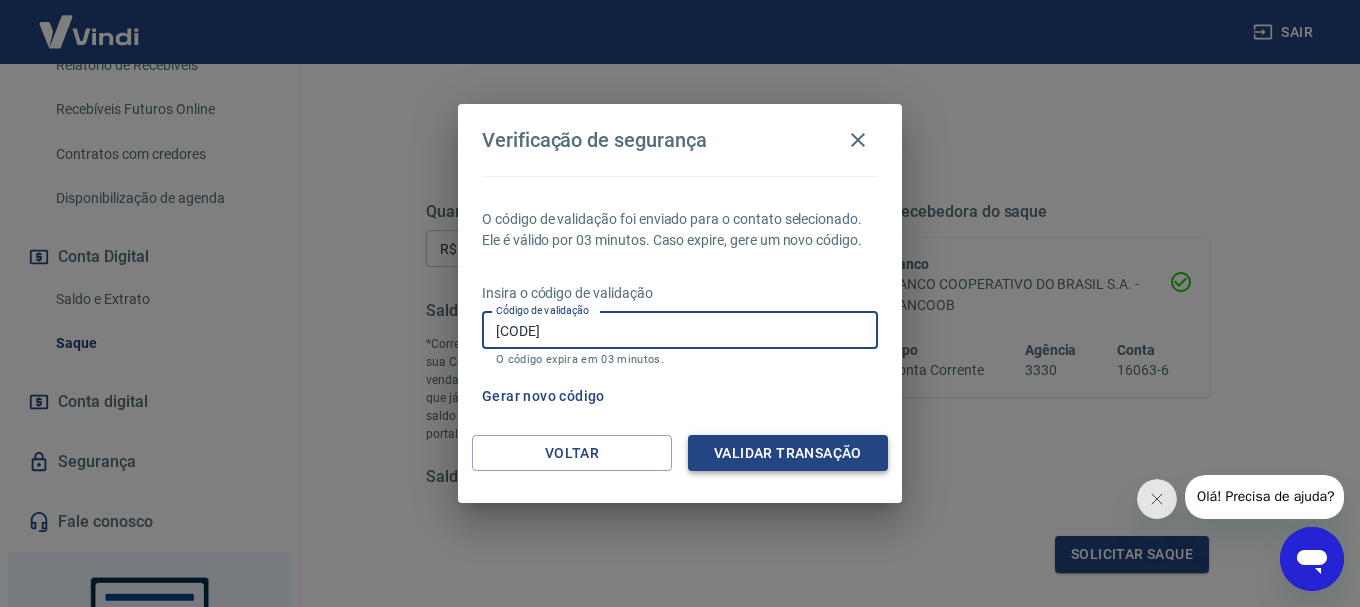 type on "[CODE]" 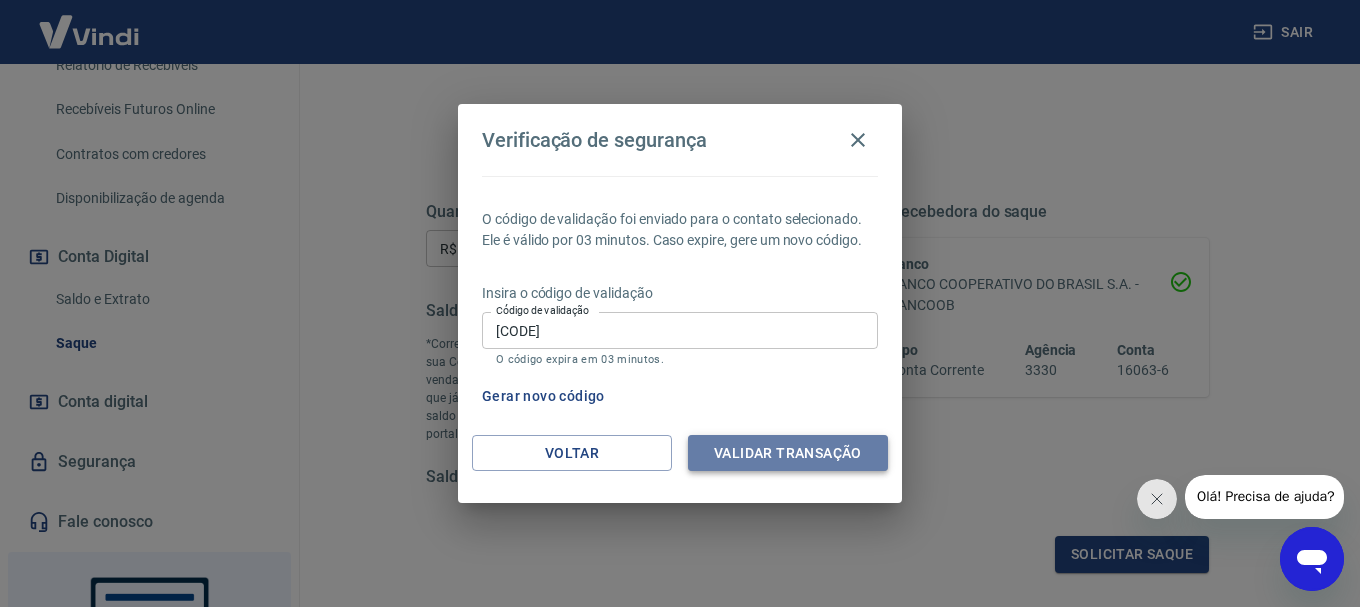 click on "Validar transação" at bounding box center [788, 453] 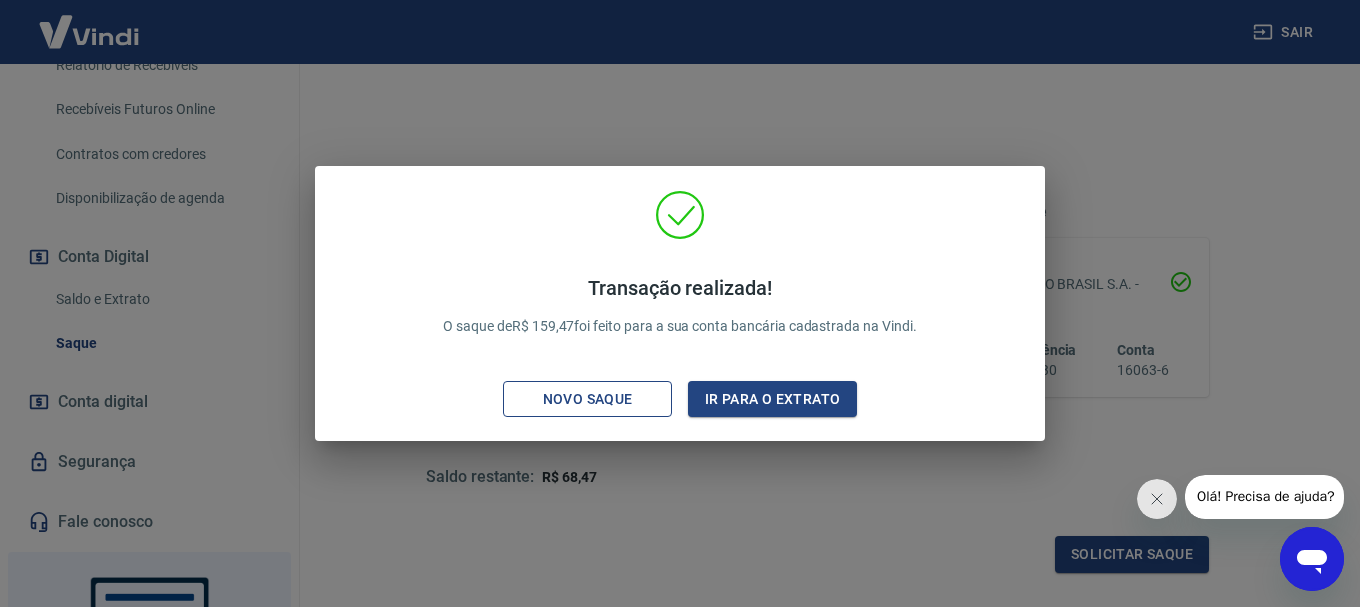 click on "Novo saque" at bounding box center (588, 399) 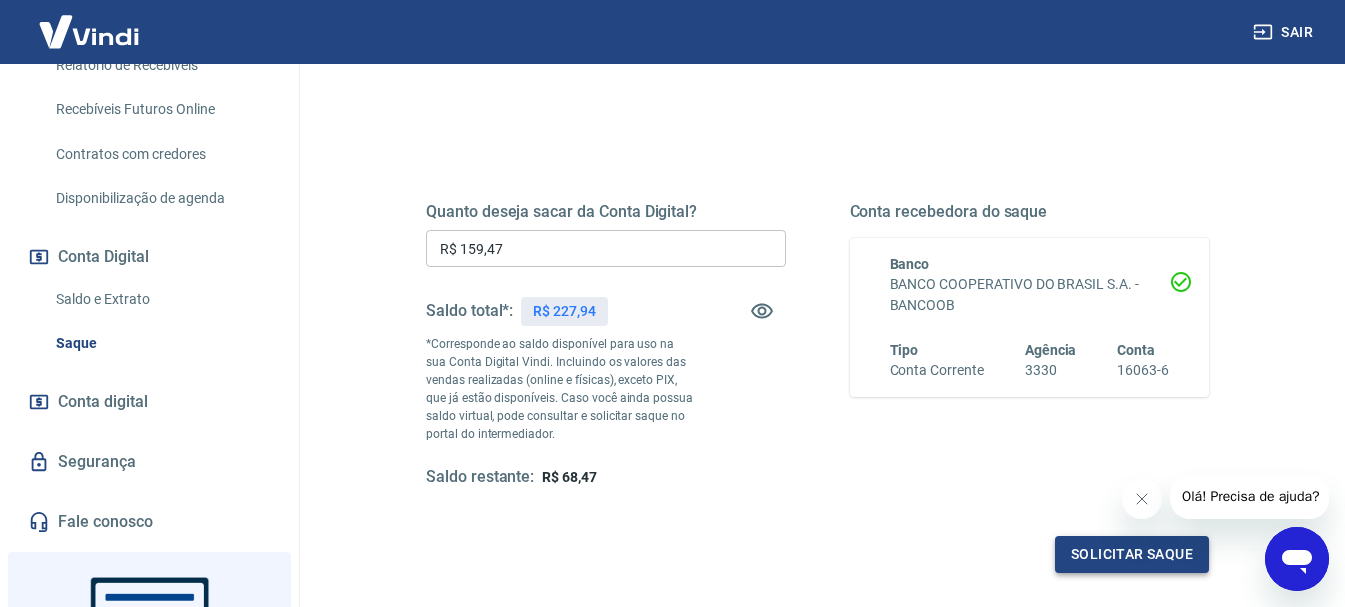 click on "Solicitar saque" at bounding box center [1132, 554] 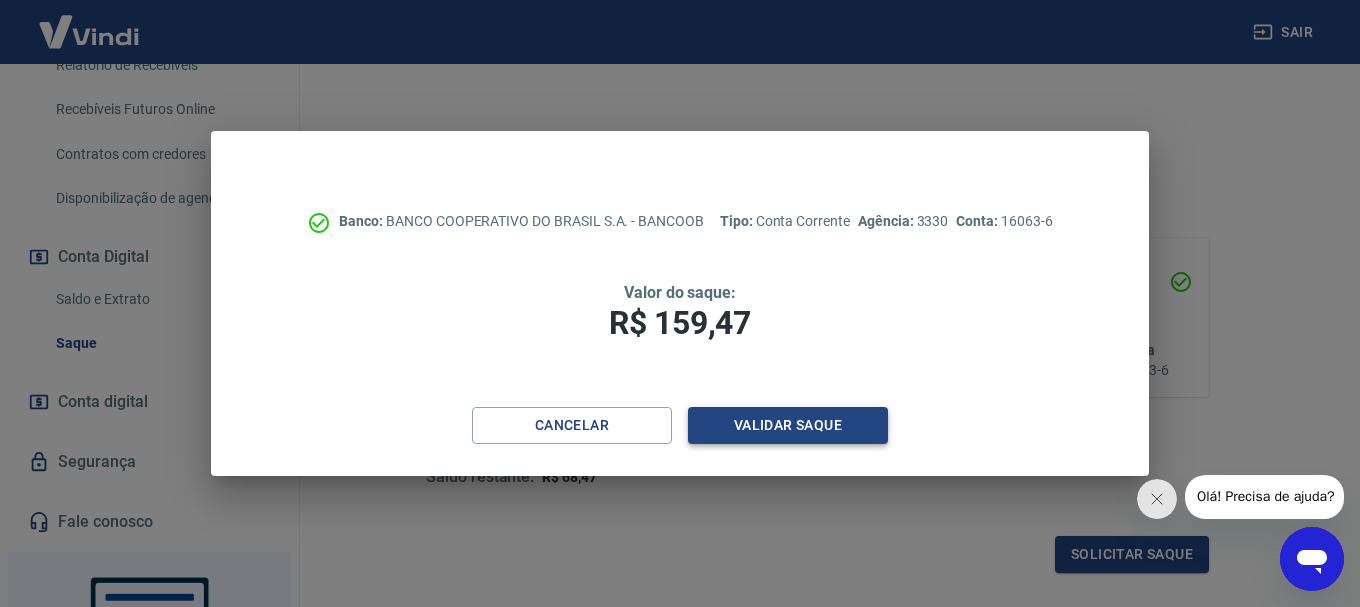 click on "Validar saque" at bounding box center [788, 425] 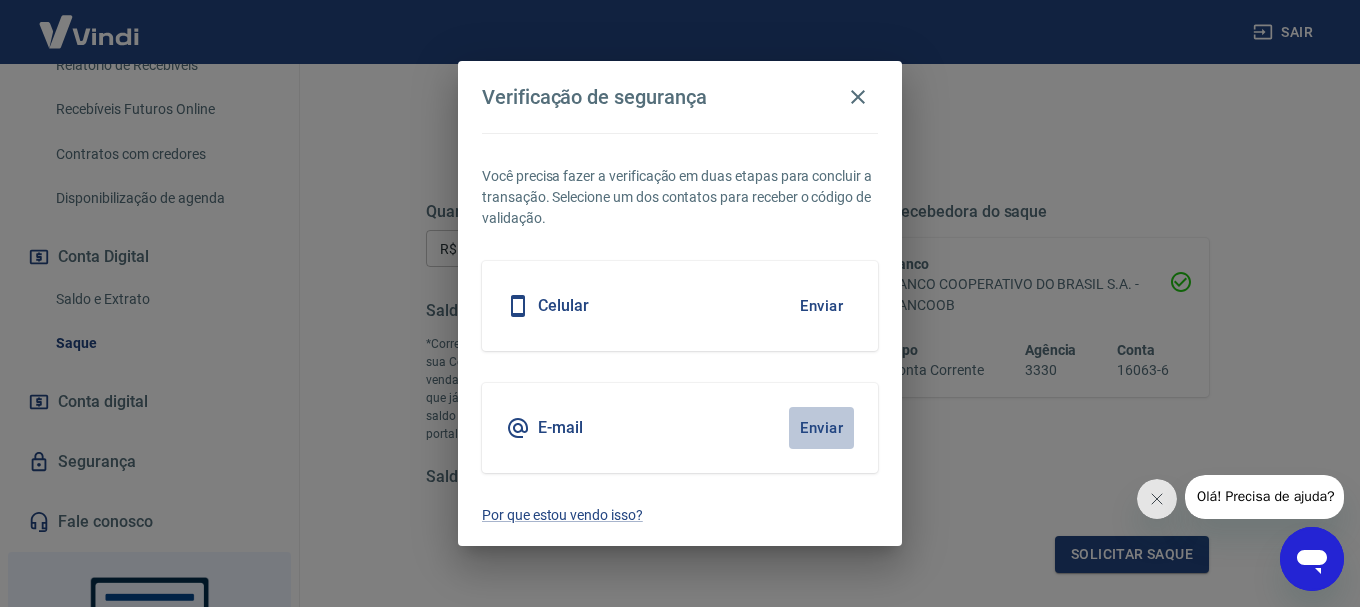 click on "Enviar" at bounding box center [821, 428] 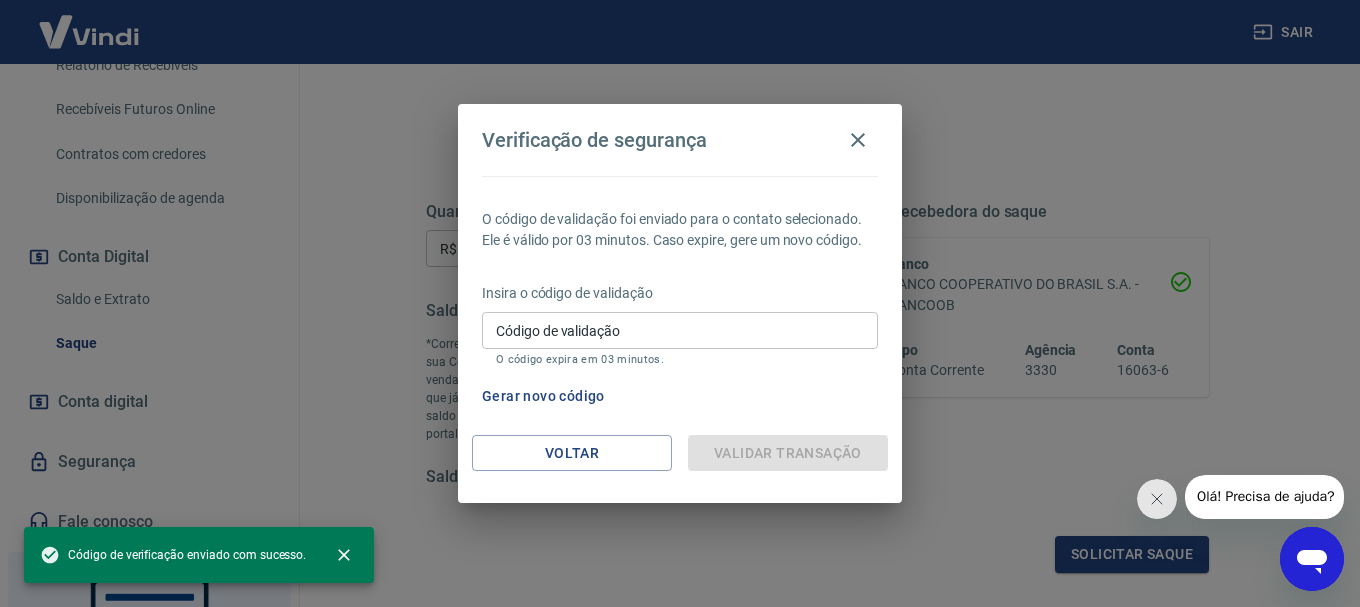click on "O código de validação foi enviado para o contato selecionado. Ele é válido por 03 minutos. Caso expire, gere um novo código. Insira o código de validação Código de validação Código de validação O código expira em 03 minutos. Gerar novo código" at bounding box center [680, 305] 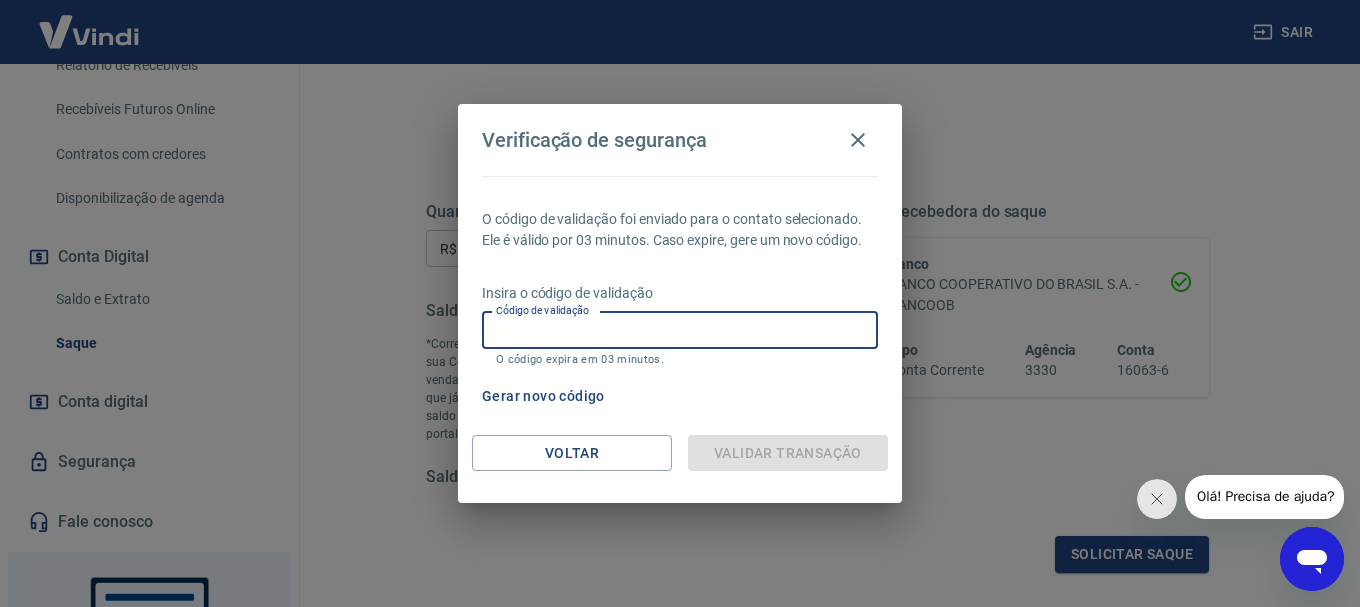 paste on "[CODE]" 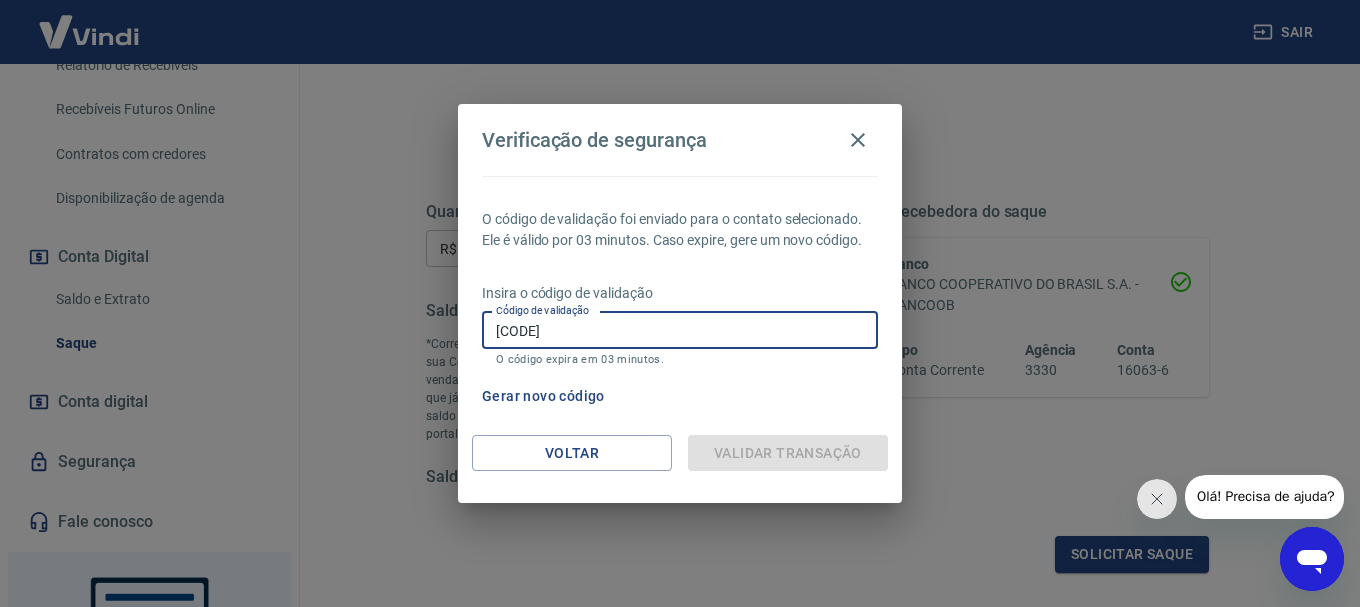 type on "[CODE]" 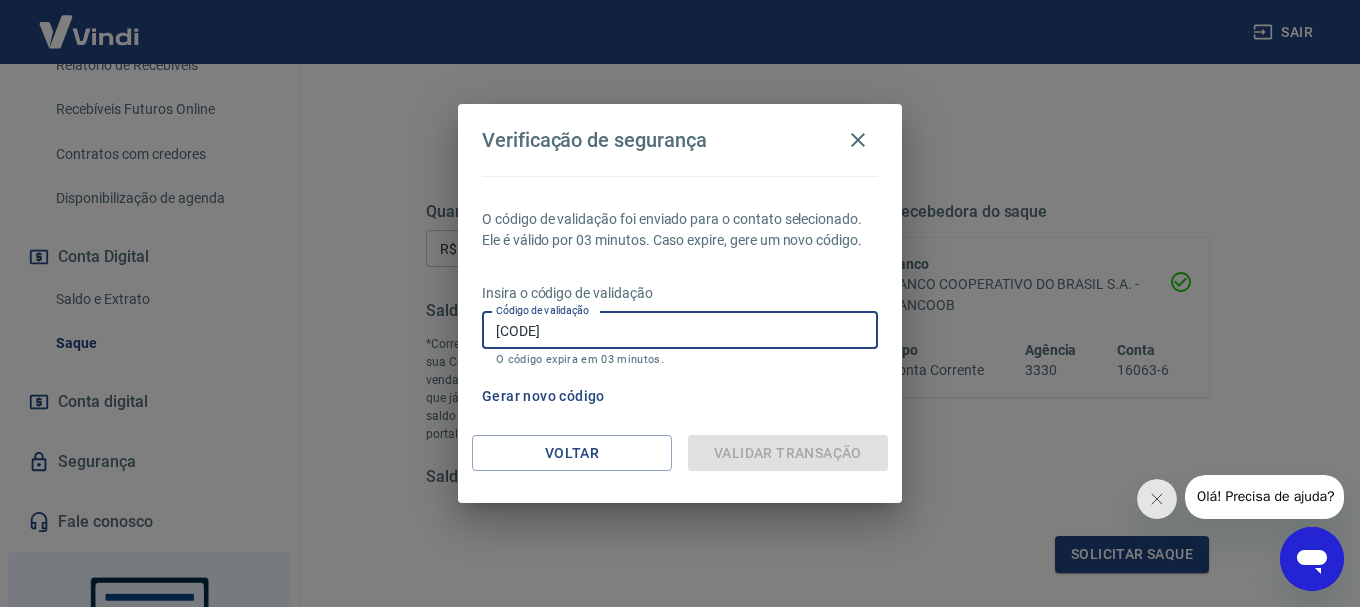 click on "[CODE]" at bounding box center [680, 330] 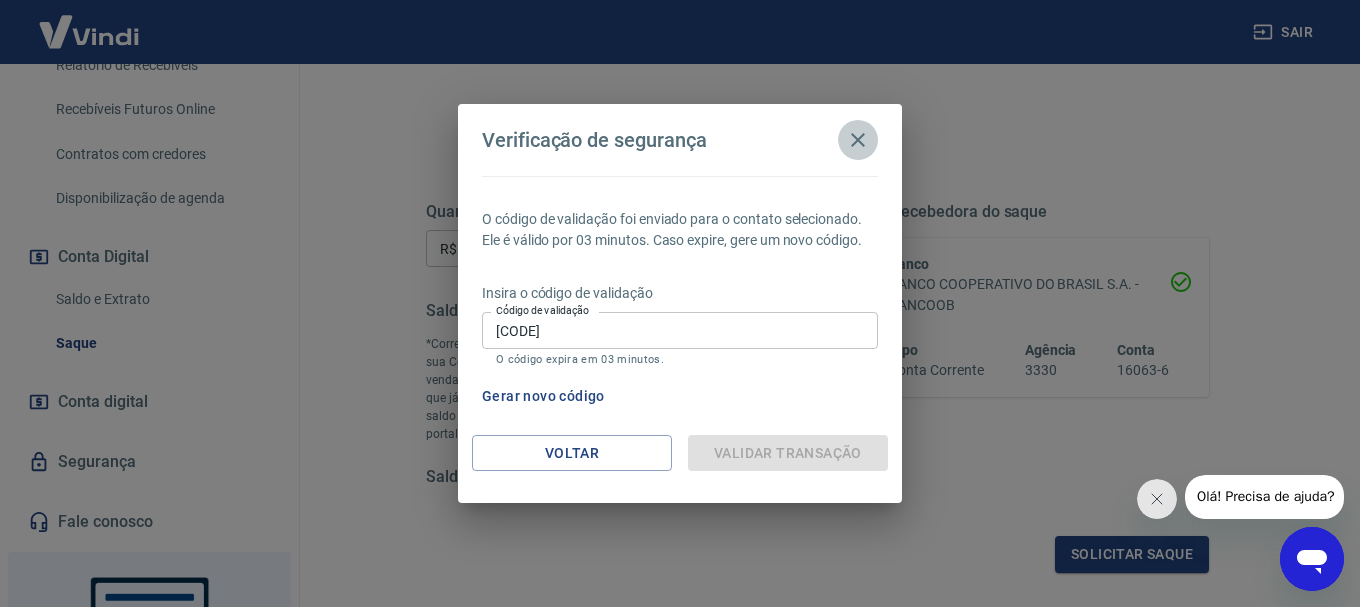 click 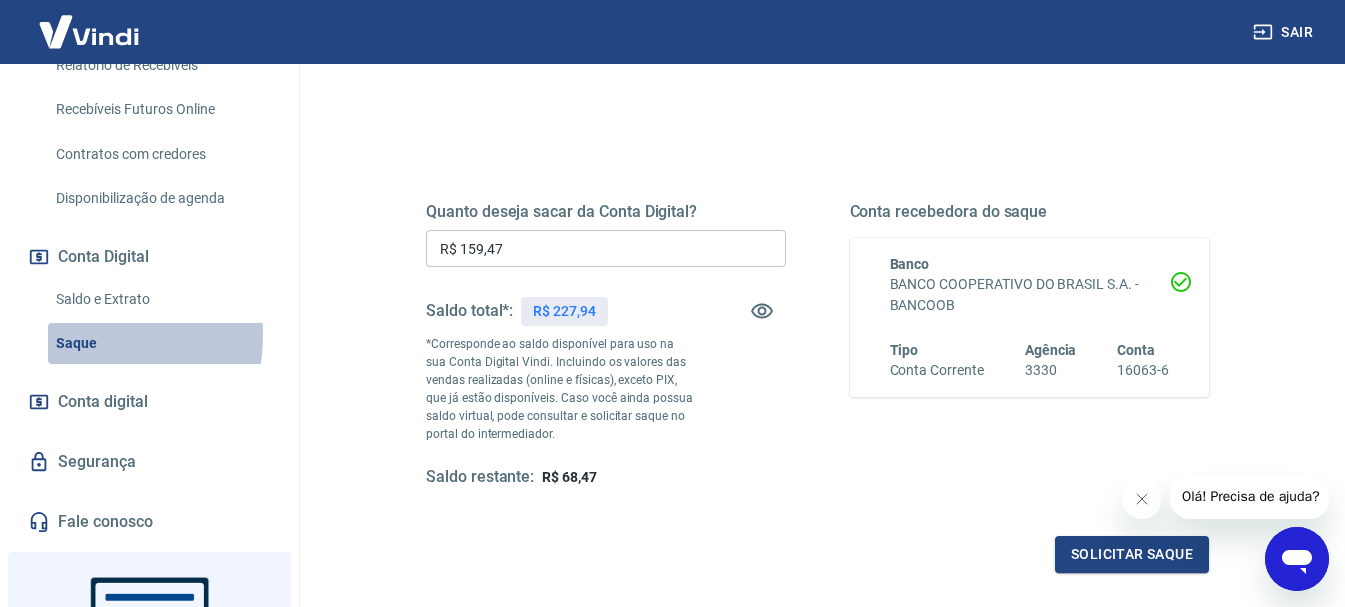 click on "Saque" at bounding box center (161, 343) 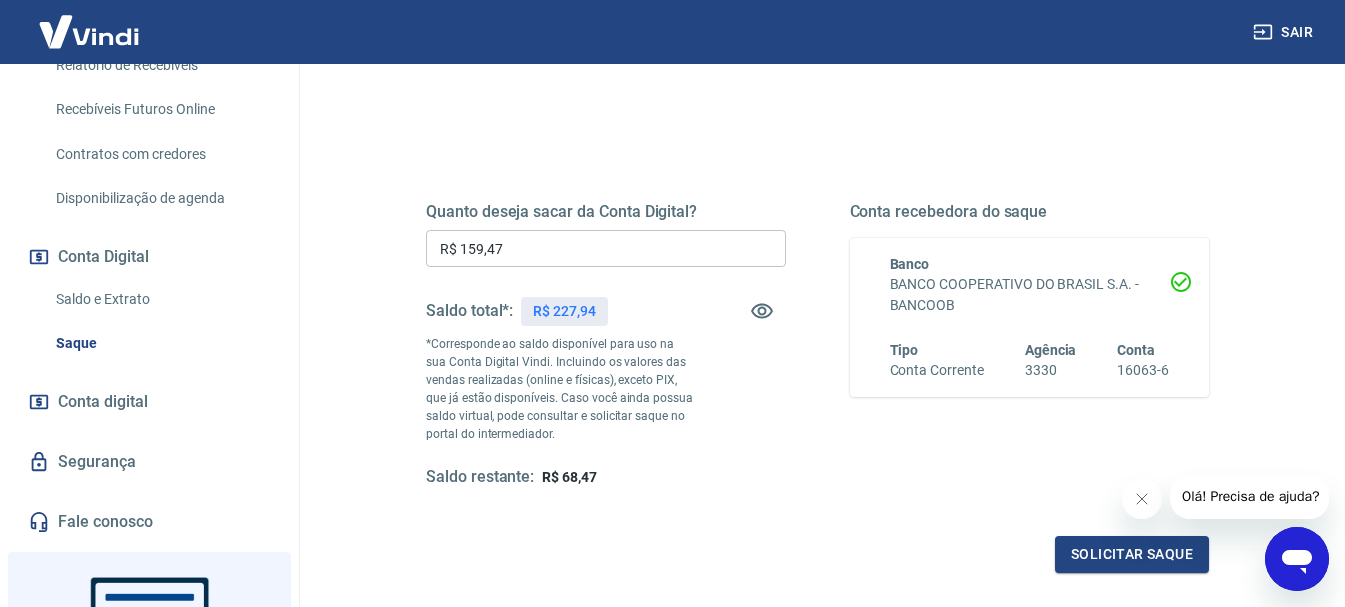 click on "Saque" at bounding box center (161, 343) 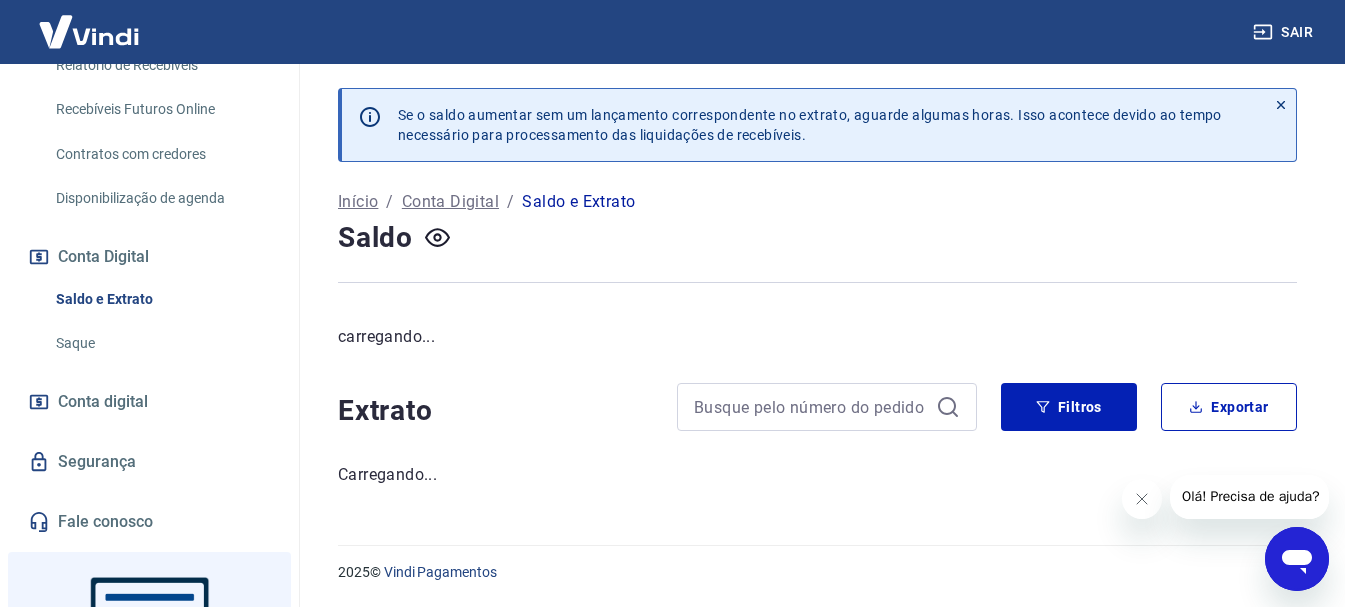 scroll, scrollTop: 0, scrollLeft: 0, axis: both 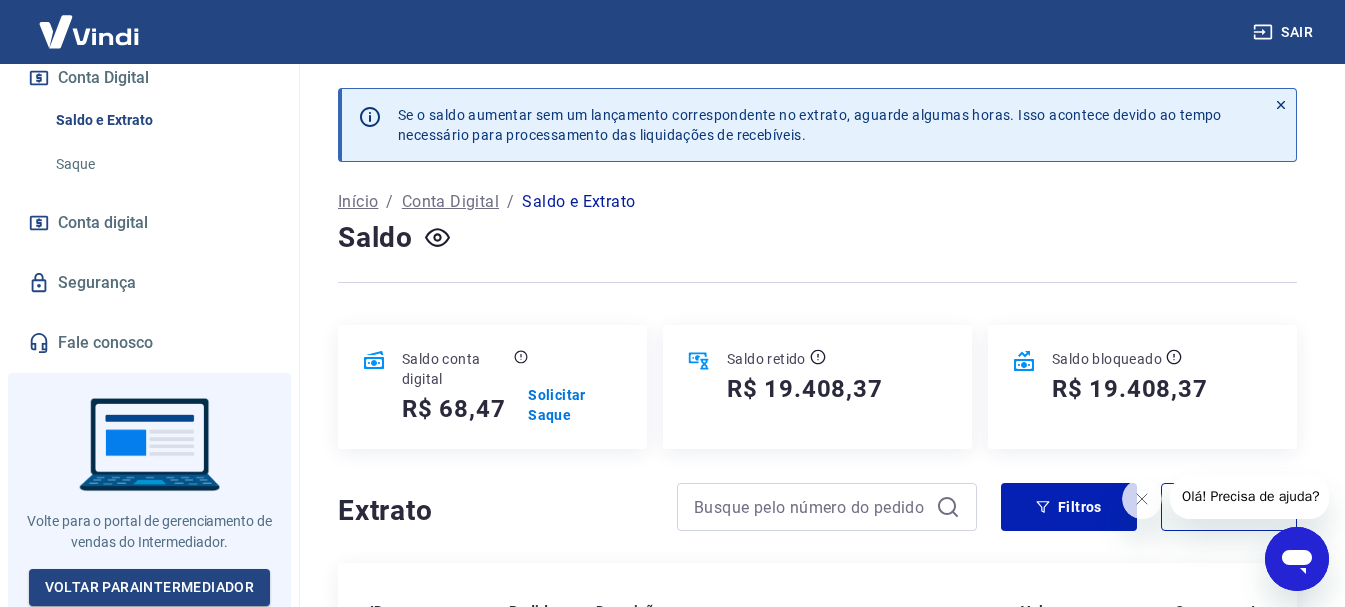 click on "Segurança" at bounding box center (149, 283) 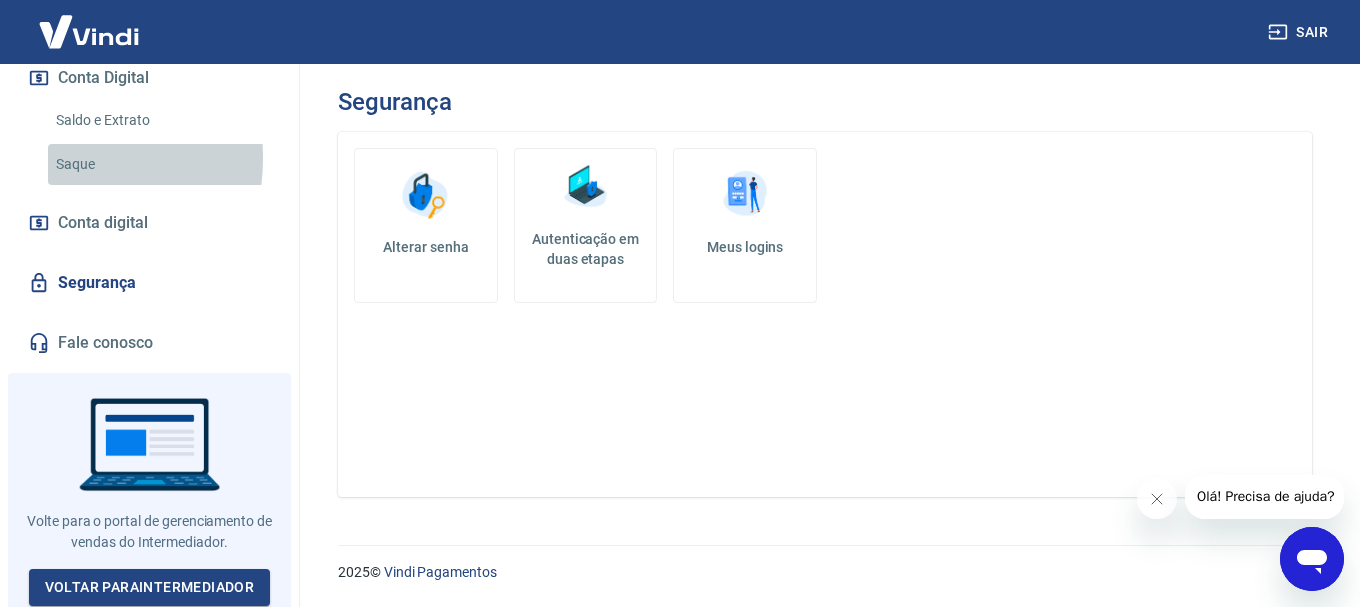 click on "Saque" at bounding box center (161, 164) 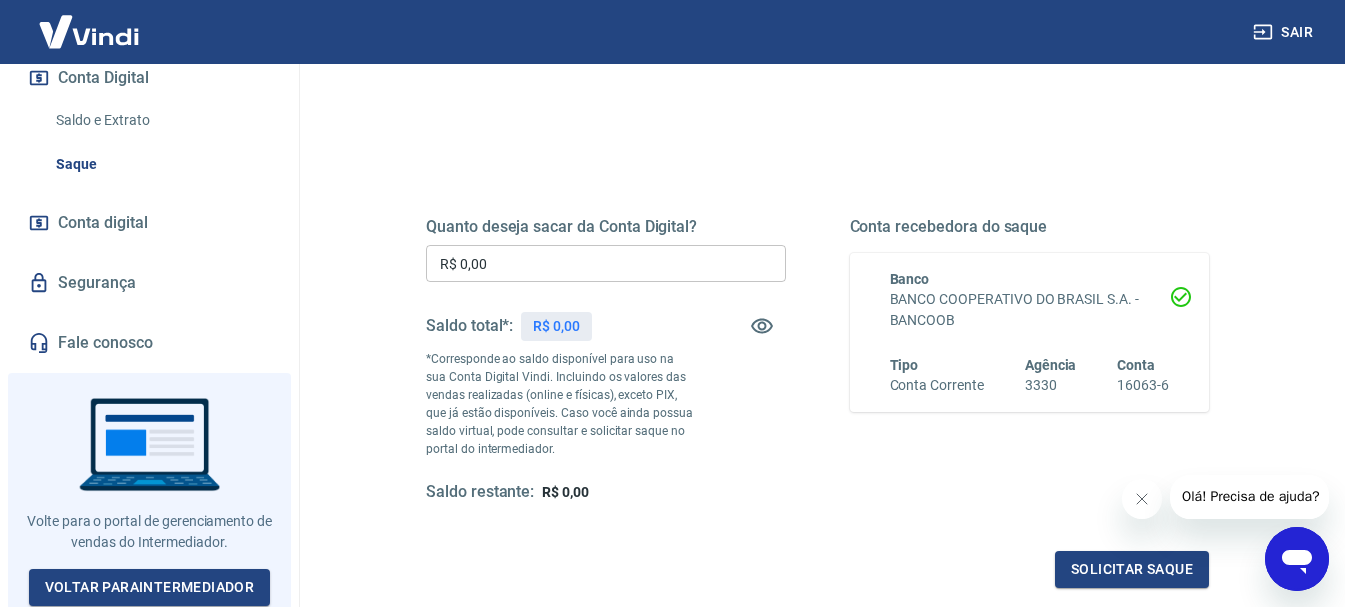 scroll, scrollTop: 200, scrollLeft: 0, axis: vertical 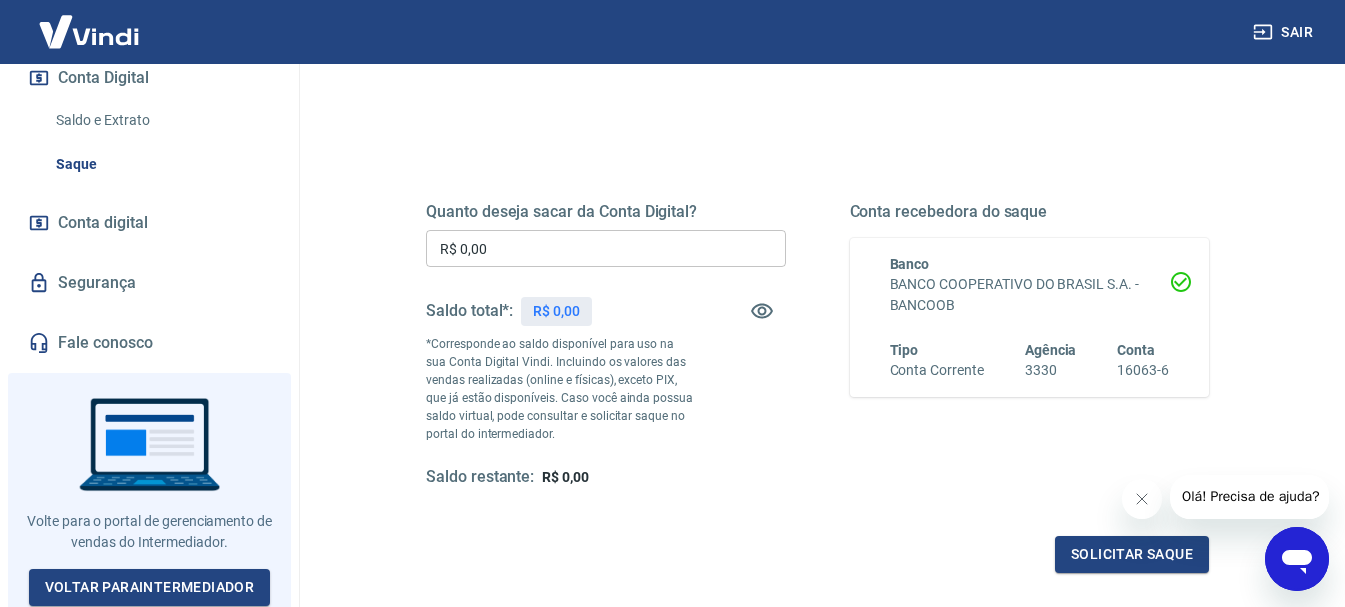 click on "R$ 0,00" at bounding box center [606, 248] 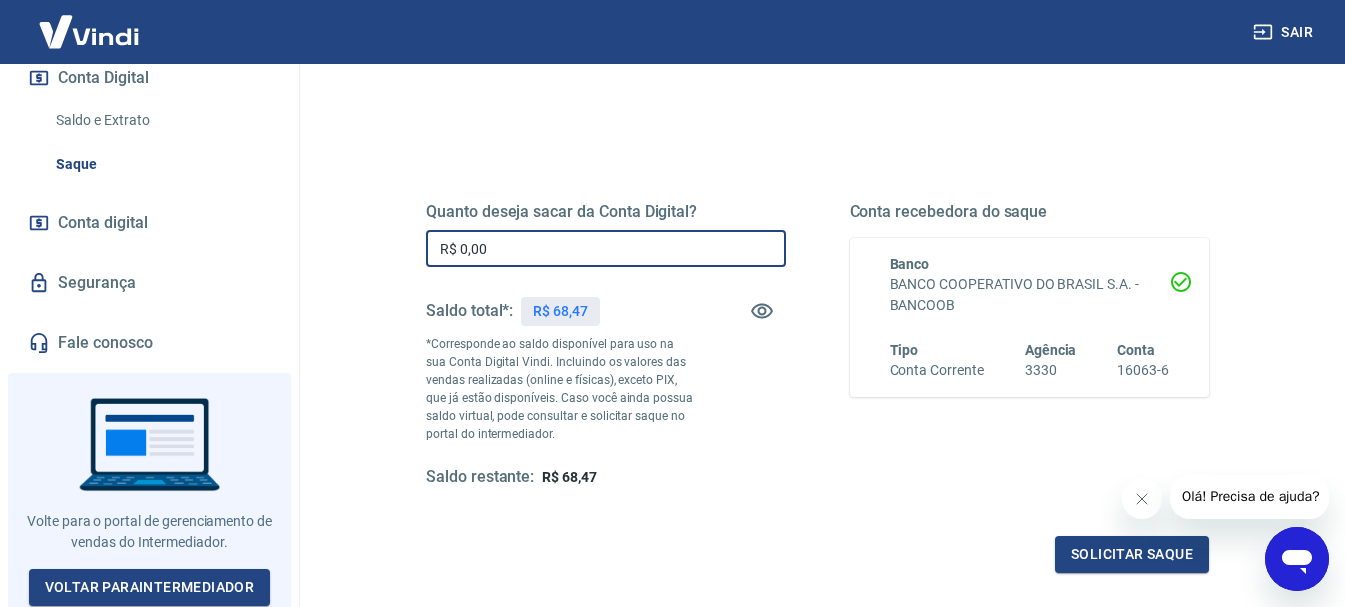 drag, startPoint x: 521, startPoint y: 249, endPoint x: 461, endPoint y: 251, distance: 60.033325 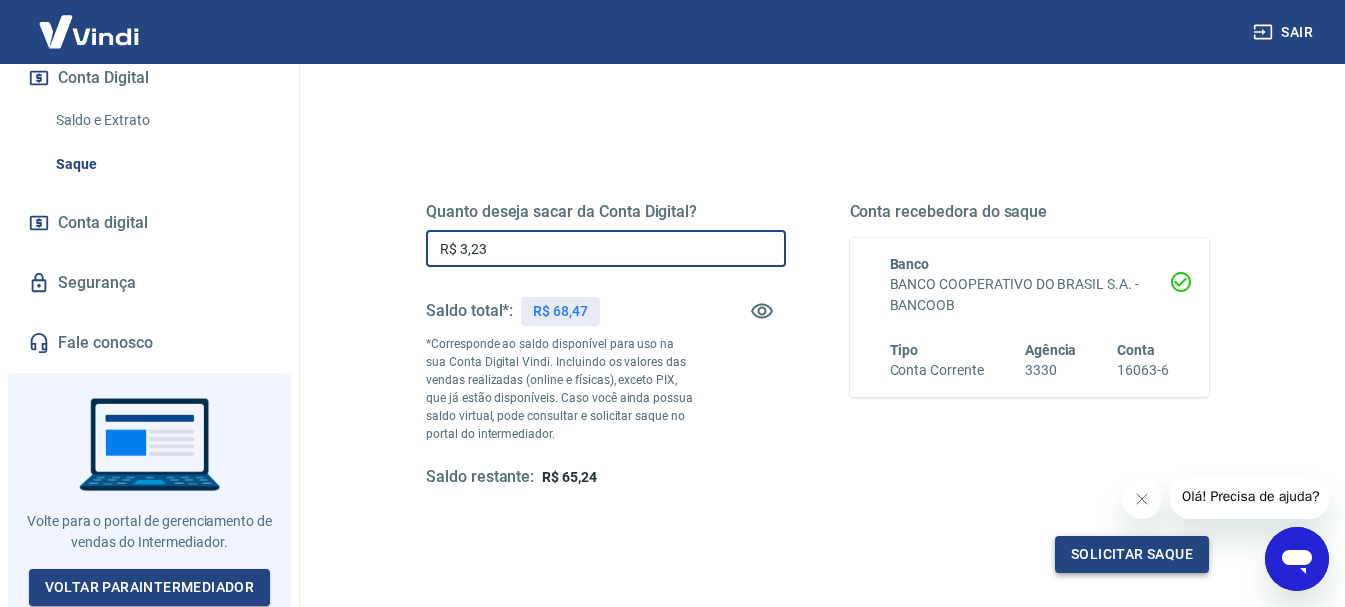 type on "R$ 3,23" 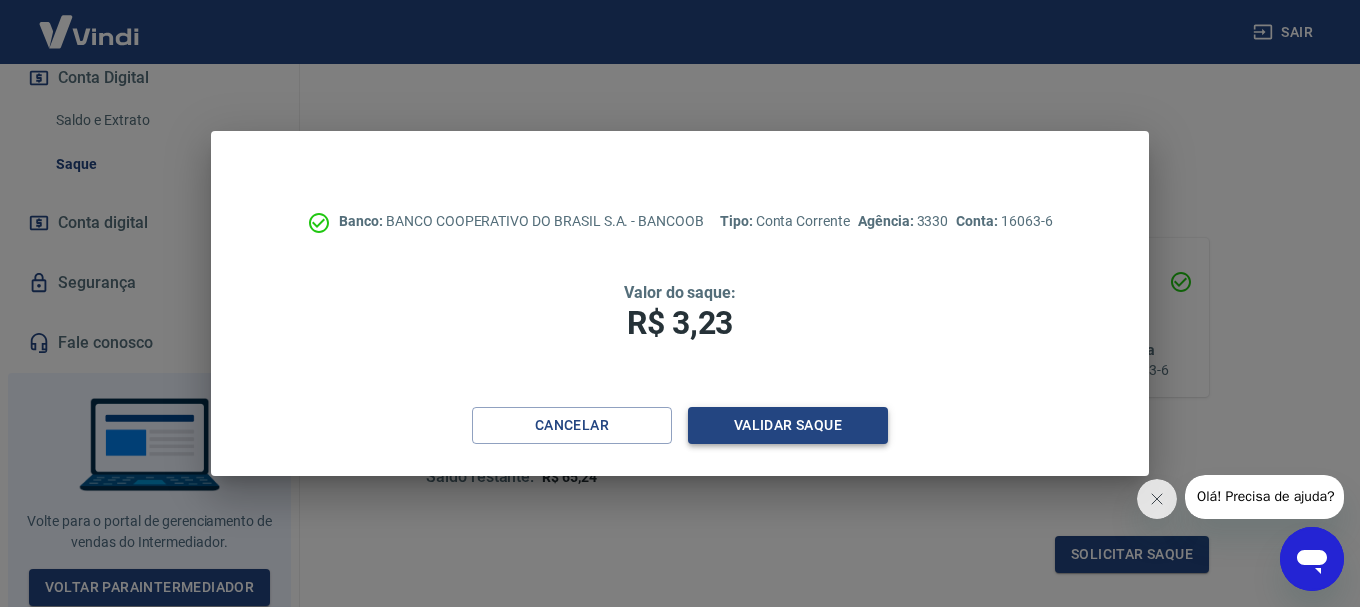 click on "Validar saque" at bounding box center [788, 425] 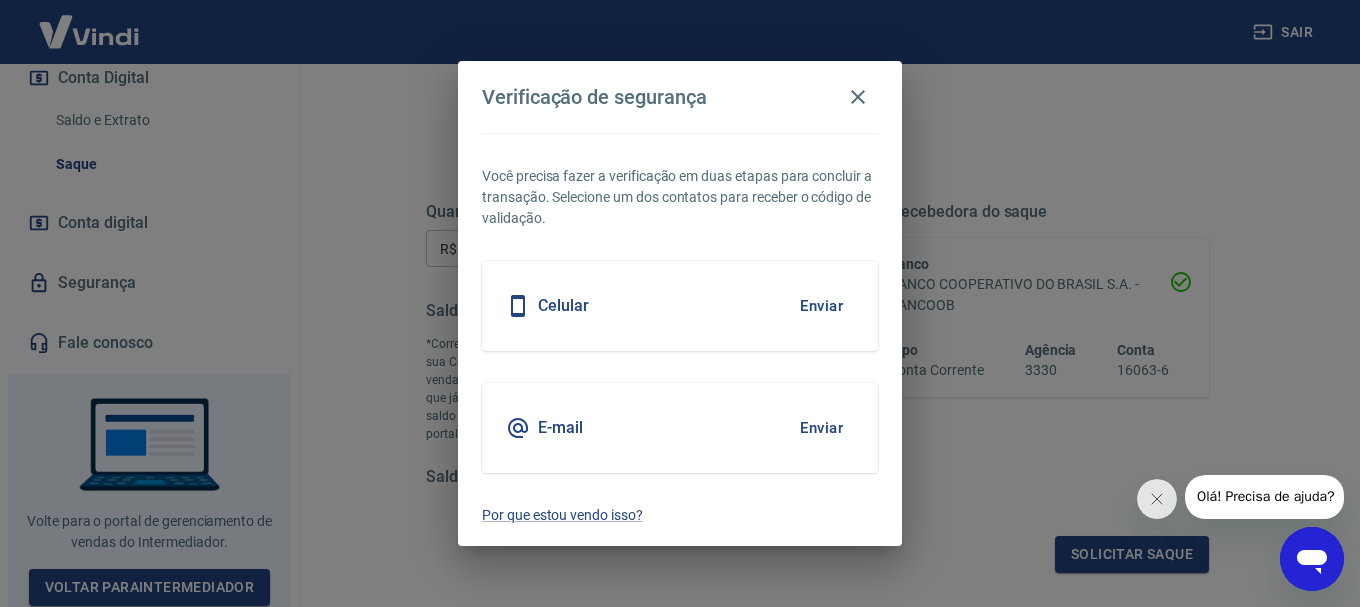click on "Enviar" at bounding box center [821, 428] 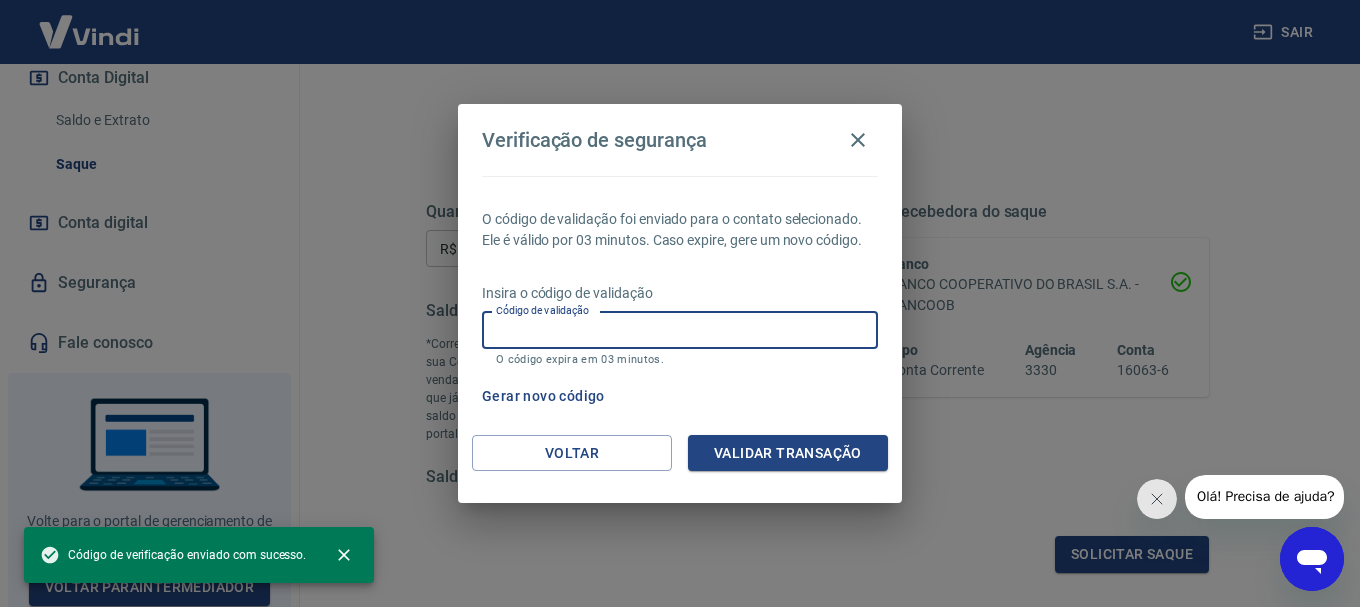 paste on "[CODE]" 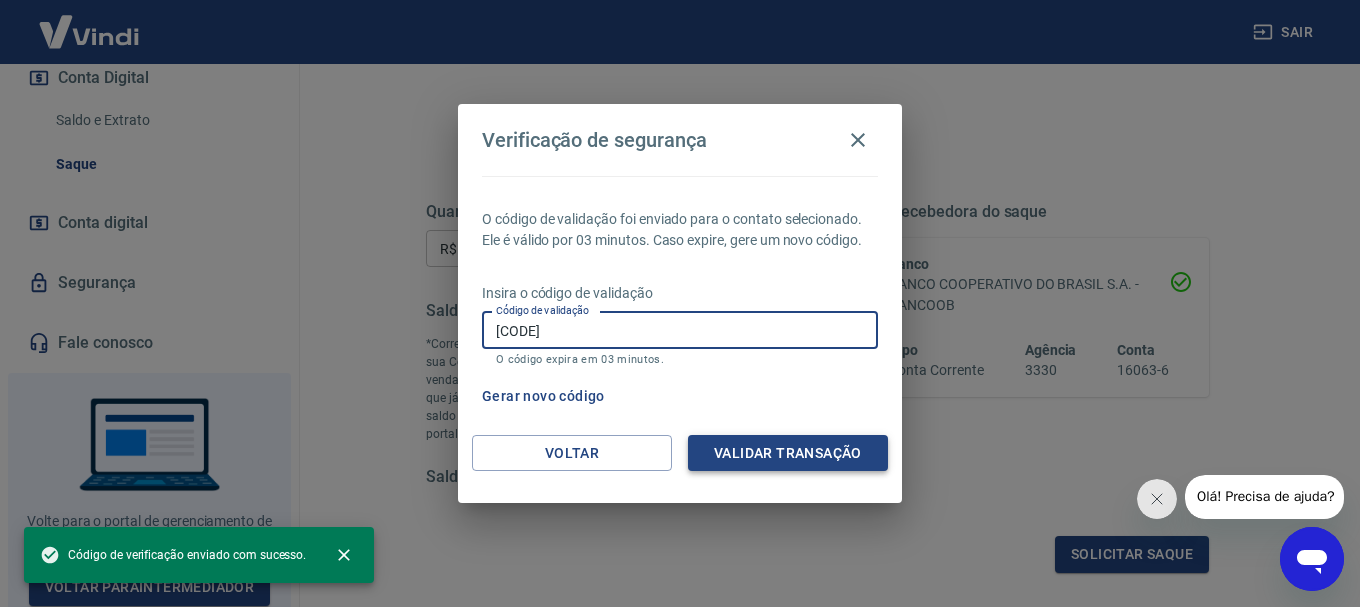 type on "[CODE]" 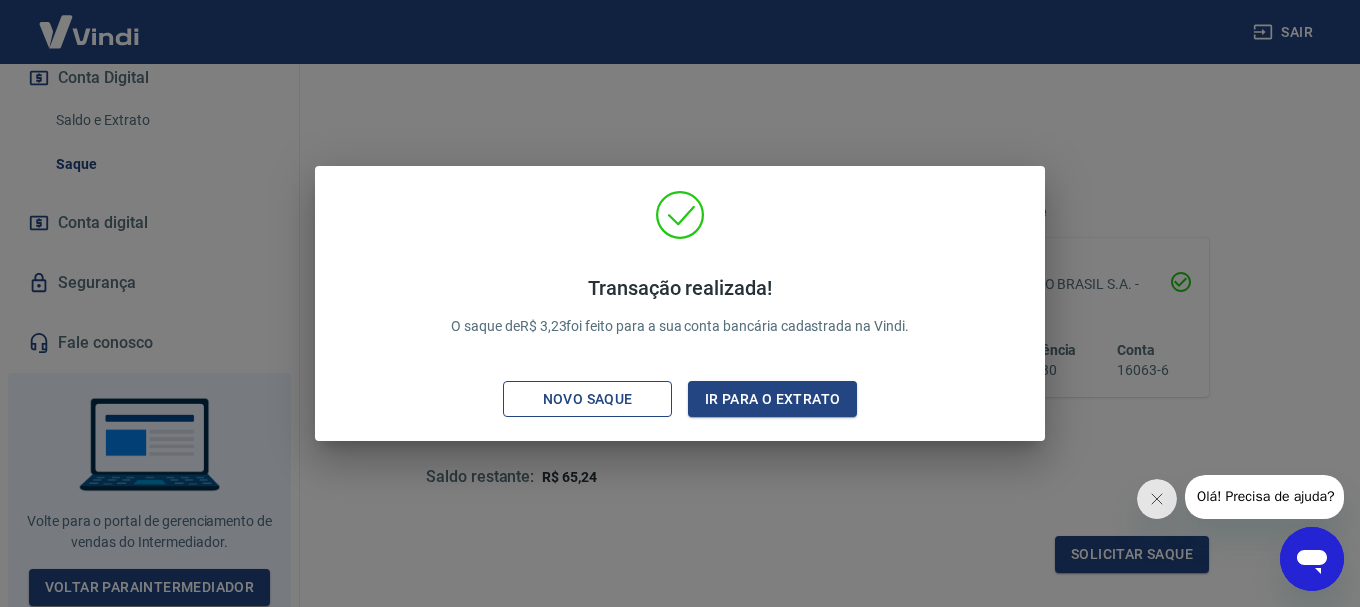 click on "Novo saque" at bounding box center (588, 399) 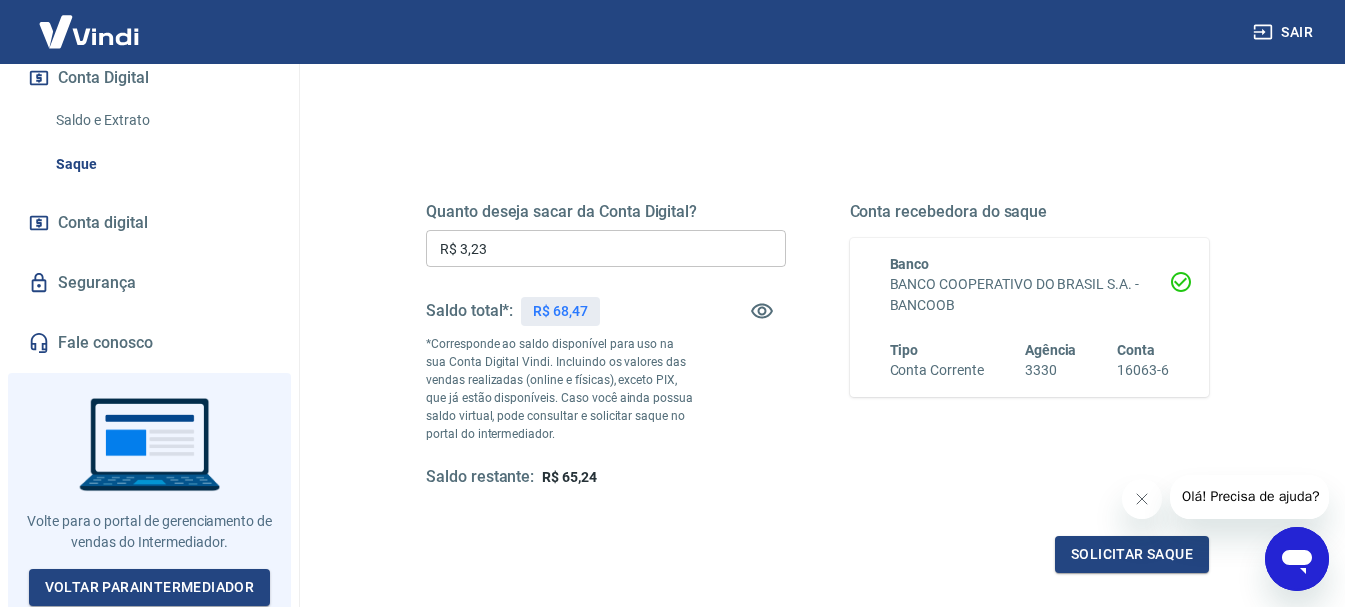 click on "Saque" at bounding box center [161, 164] 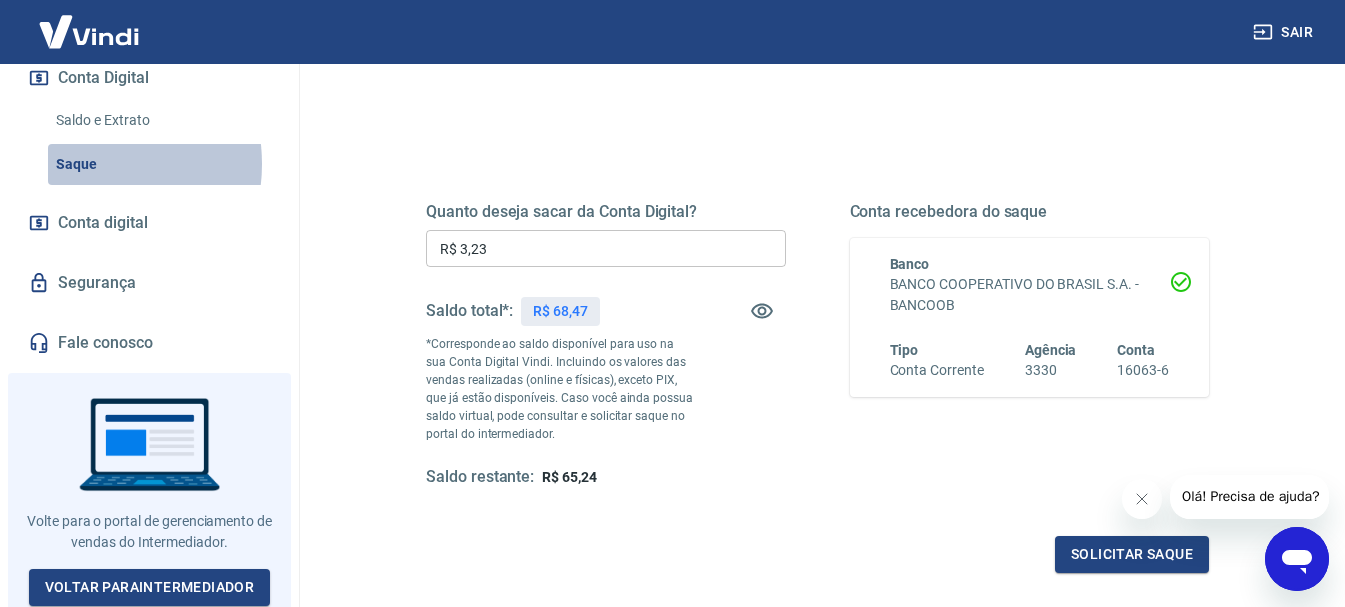 click on "Saque" at bounding box center [161, 164] 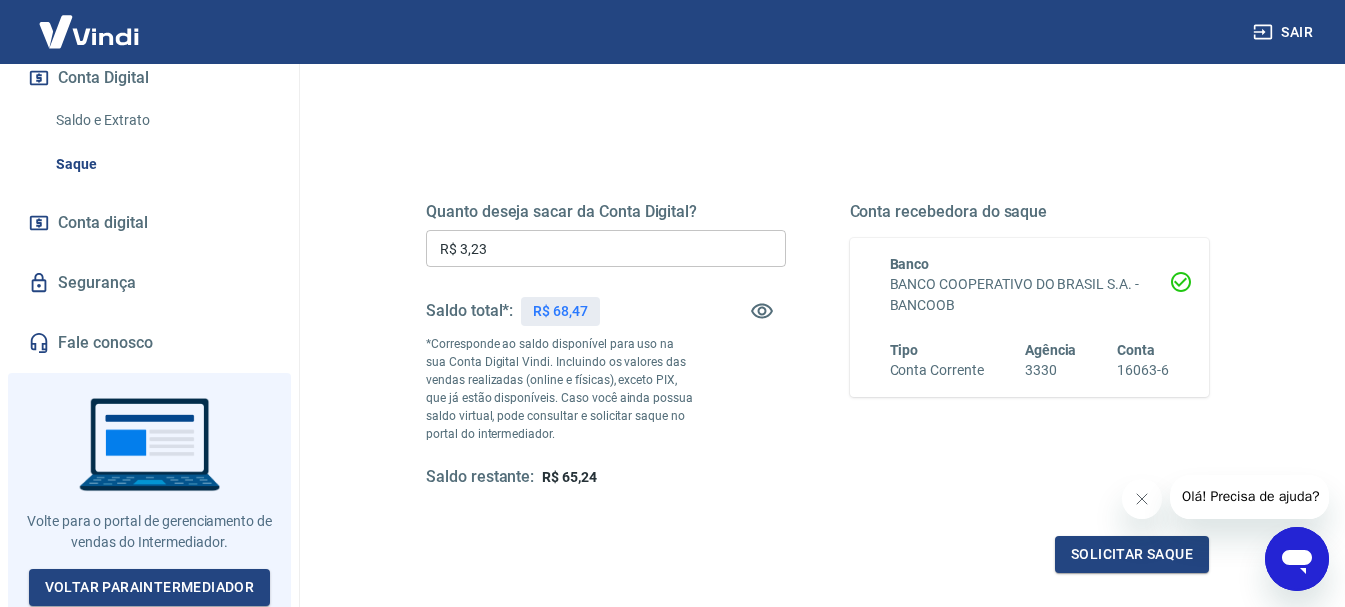 click on "Saldo e Extrato" at bounding box center (161, 120) 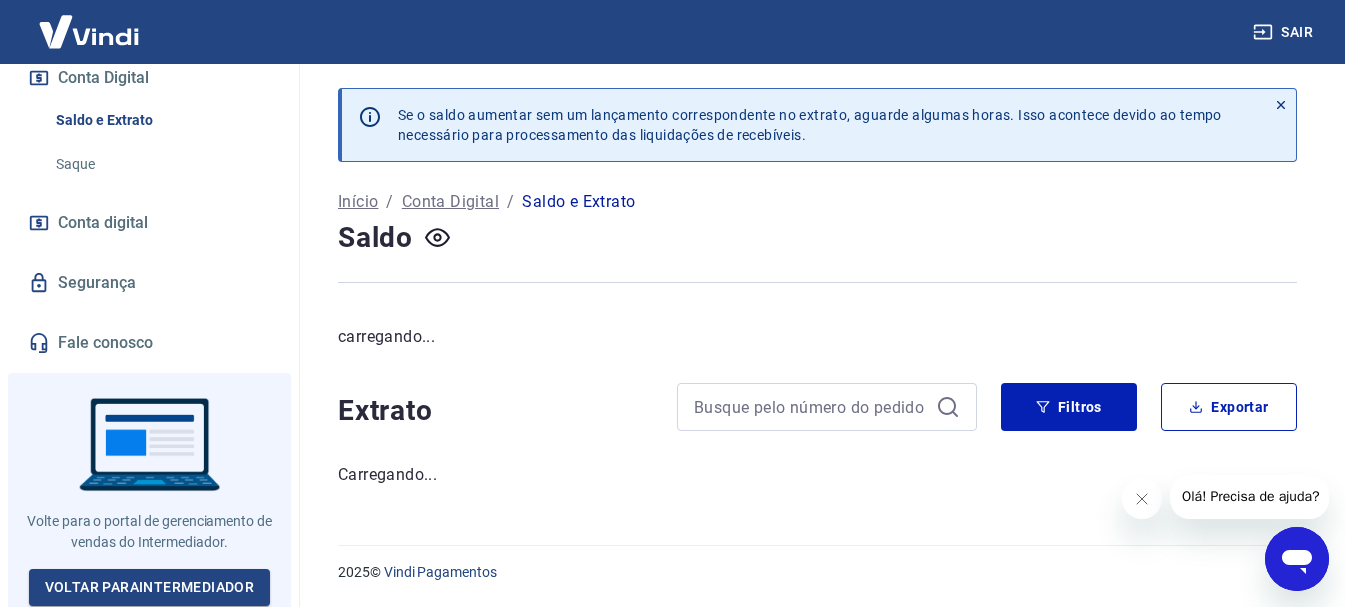 scroll, scrollTop: 0, scrollLeft: 0, axis: both 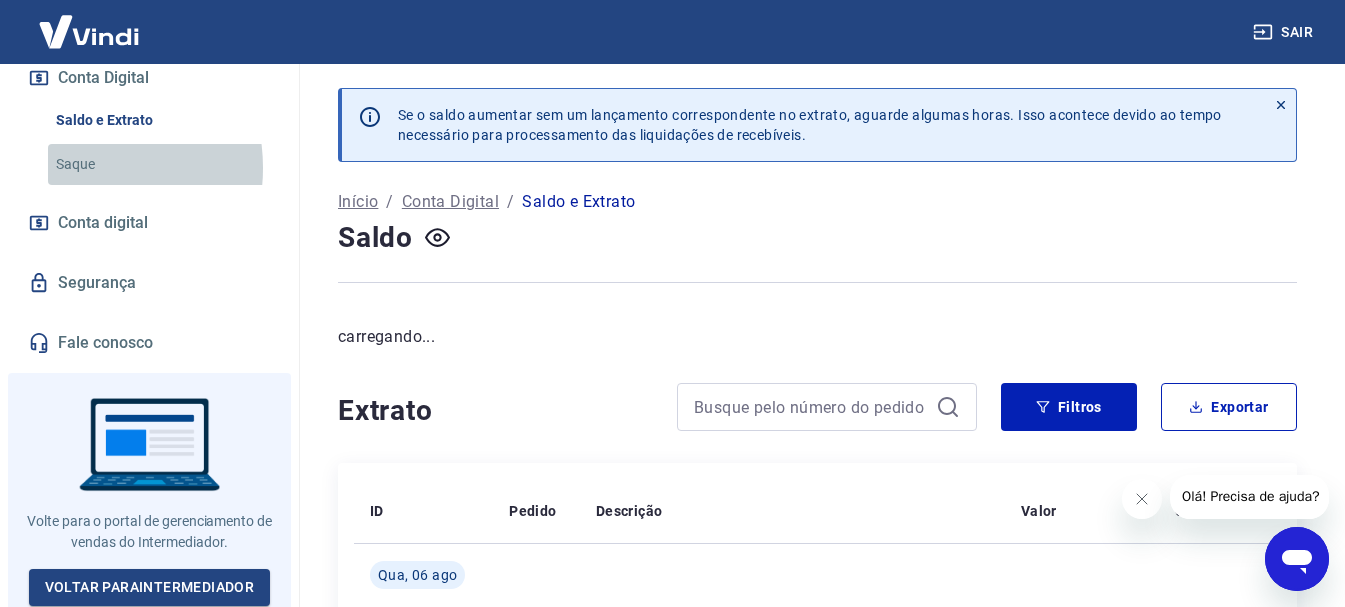 click on "Saque" at bounding box center [161, 164] 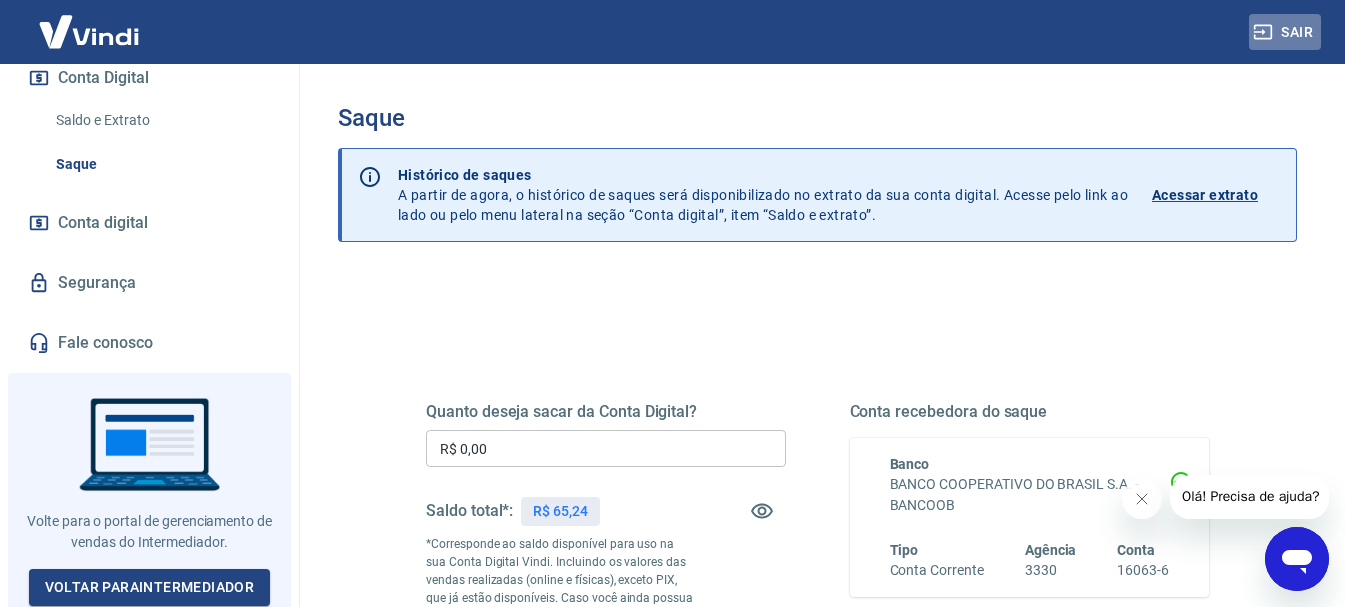click on "Sair" at bounding box center [1285, 32] 